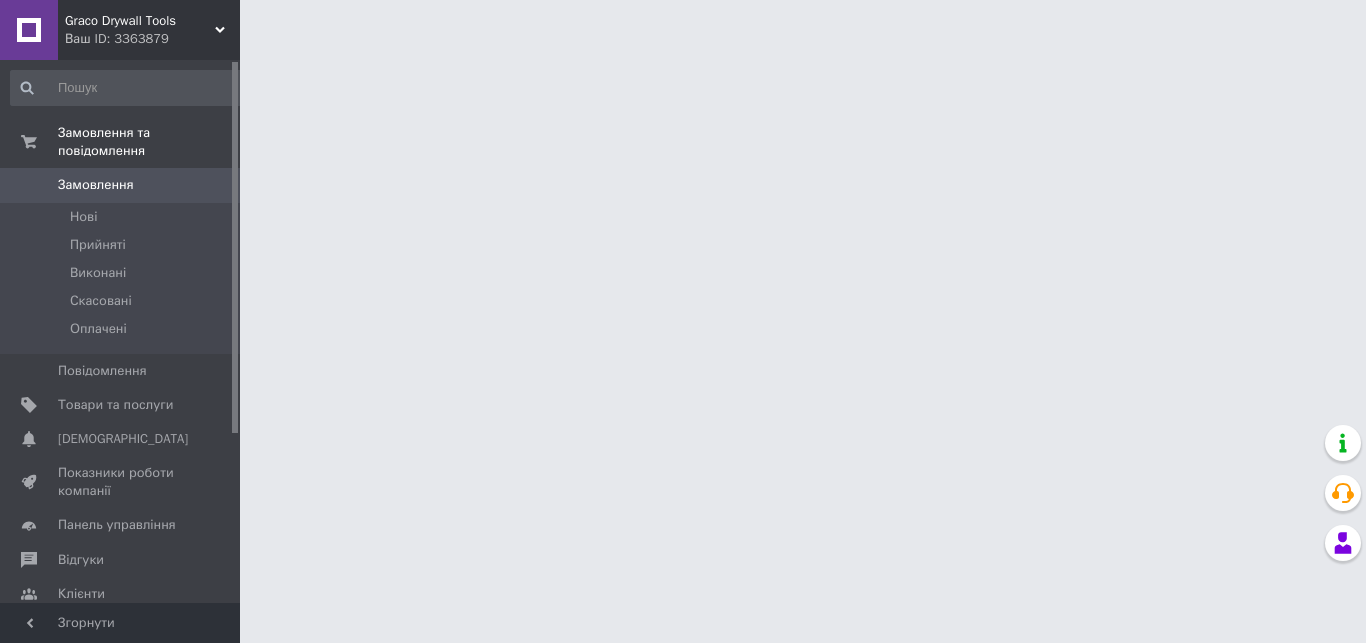 click on "Товари та послуги" at bounding box center [115, 405] 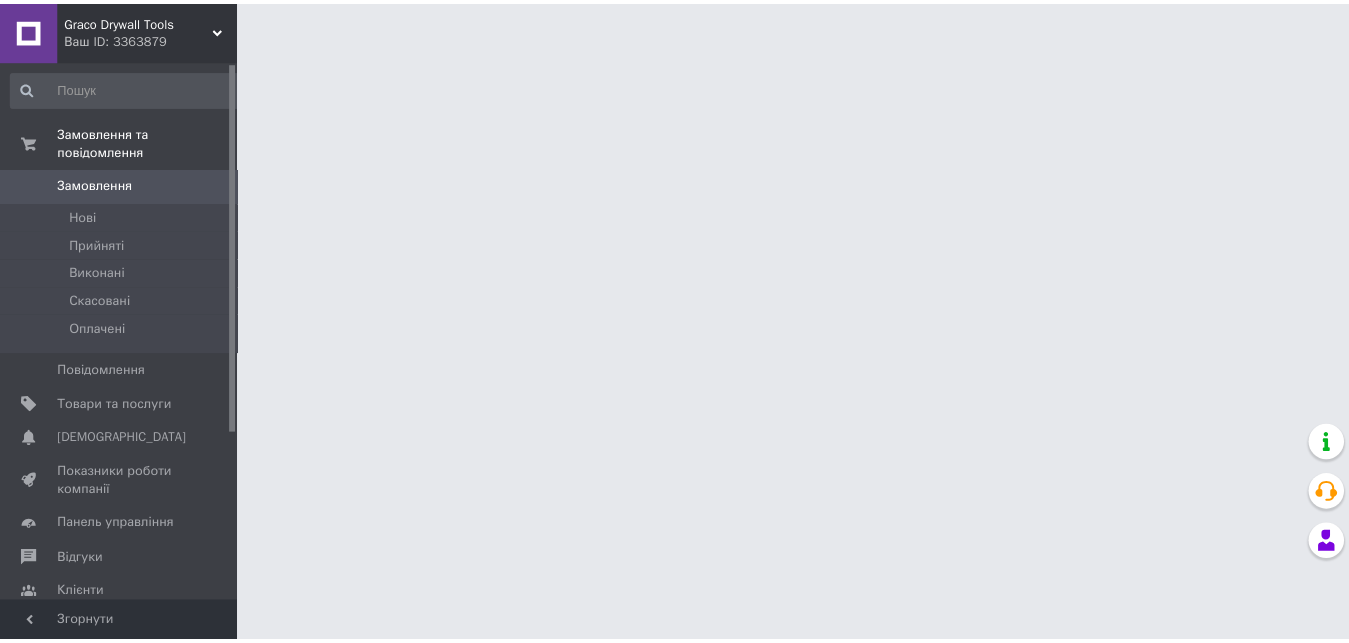 scroll, scrollTop: 0, scrollLeft: 0, axis: both 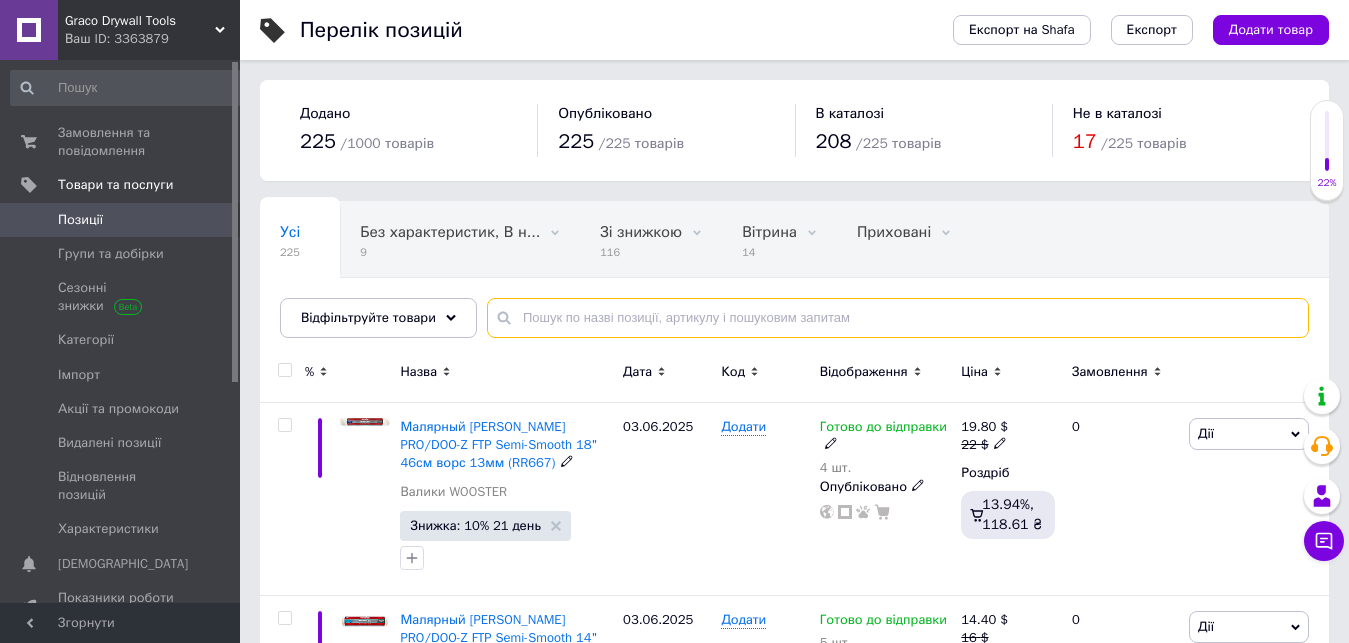 click at bounding box center [898, 318] 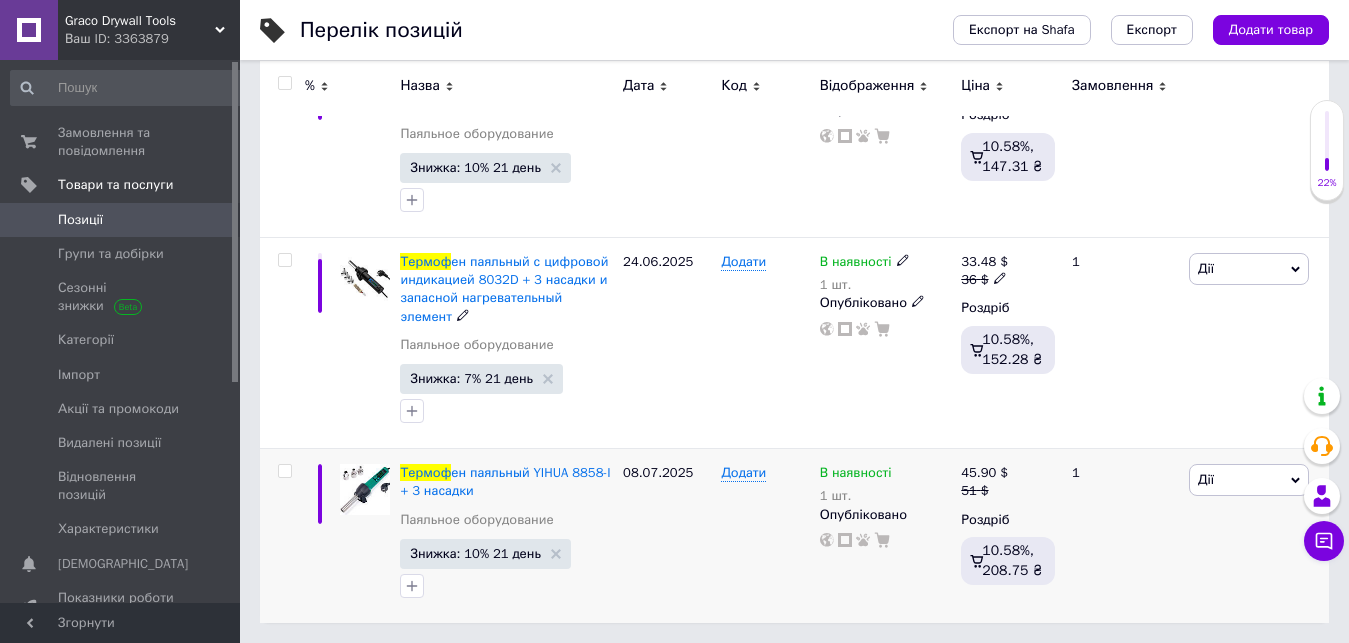 scroll, scrollTop: 340, scrollLeft: 0, axis: vertical 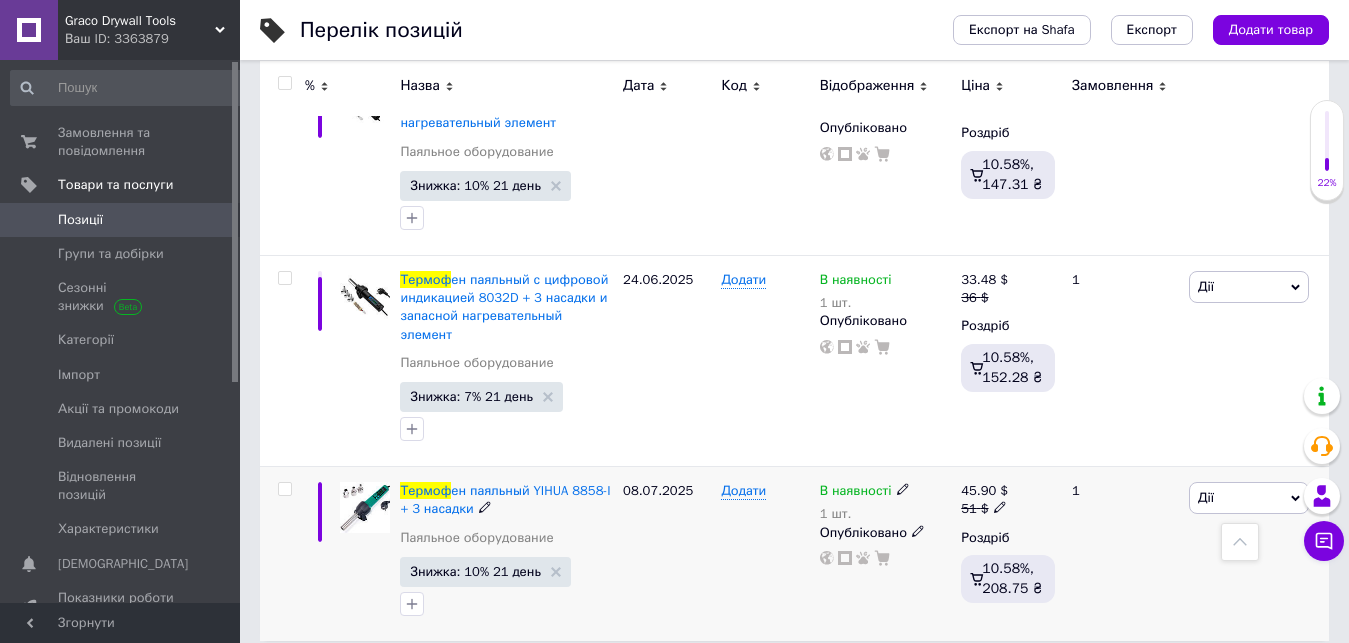 type on "термоф" 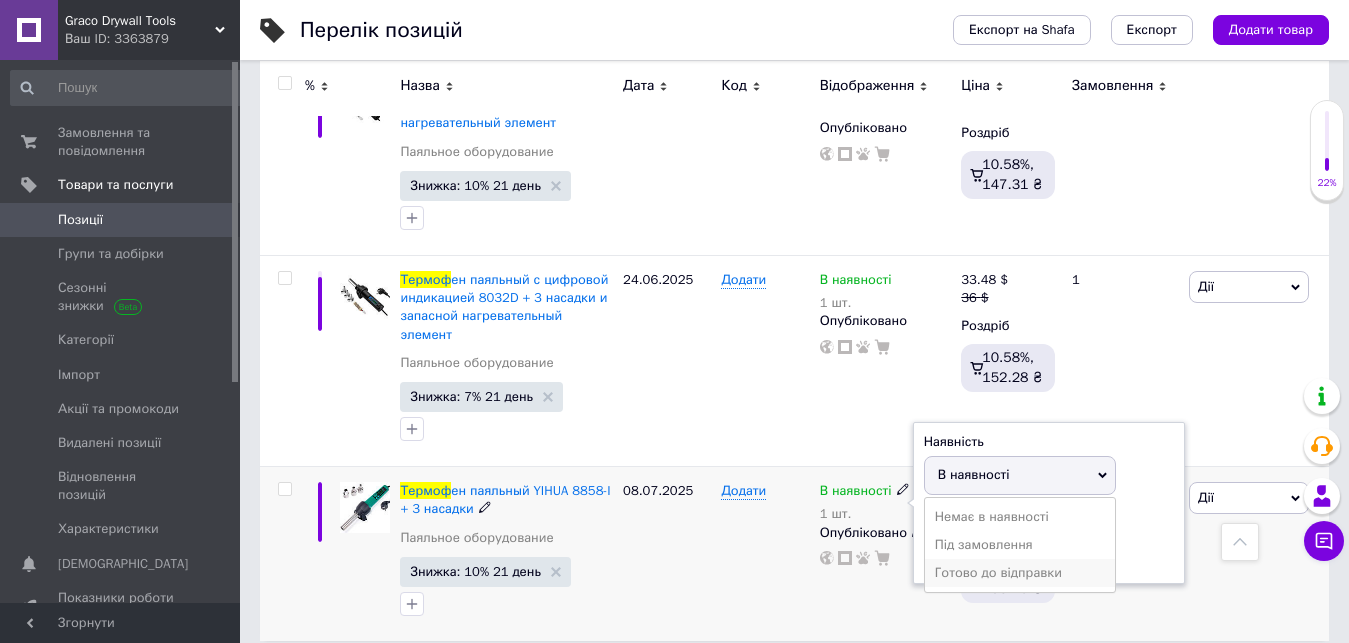 click on "Готово до відправки" at bounding box center [1020, 573] 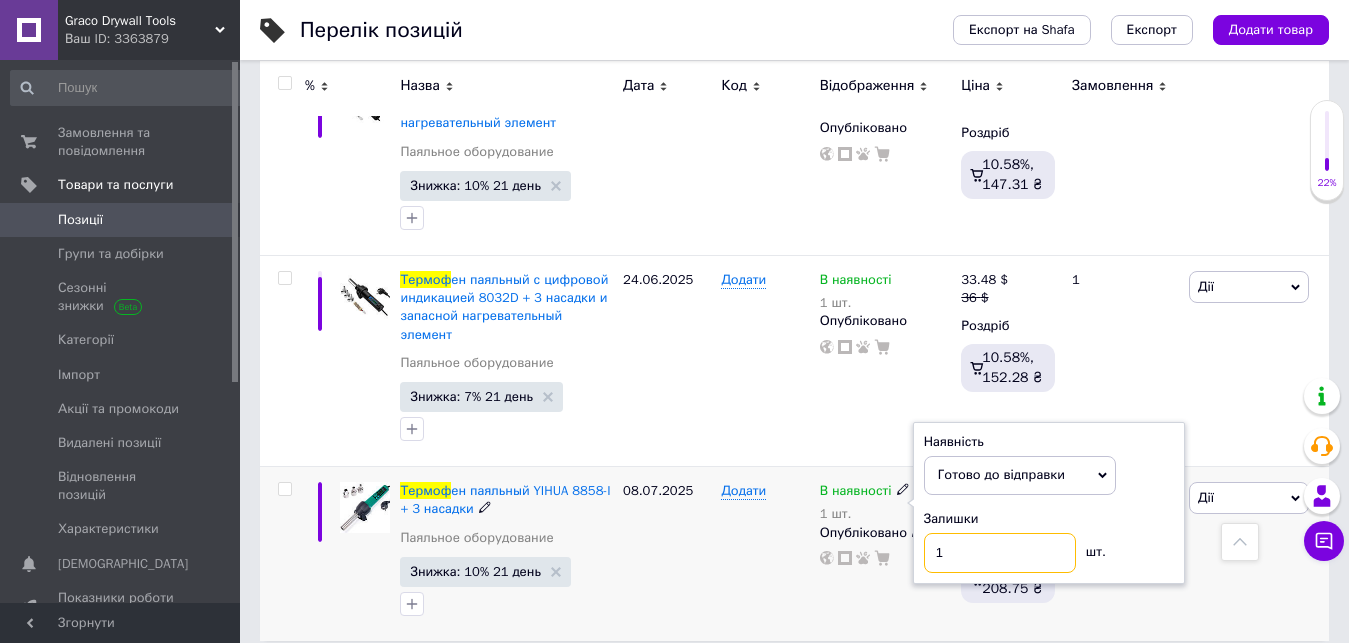 drag, startPoint x: 971, startPoint y: 531, endPoint x: 923, endPoint y: 535, distance: 48.166378 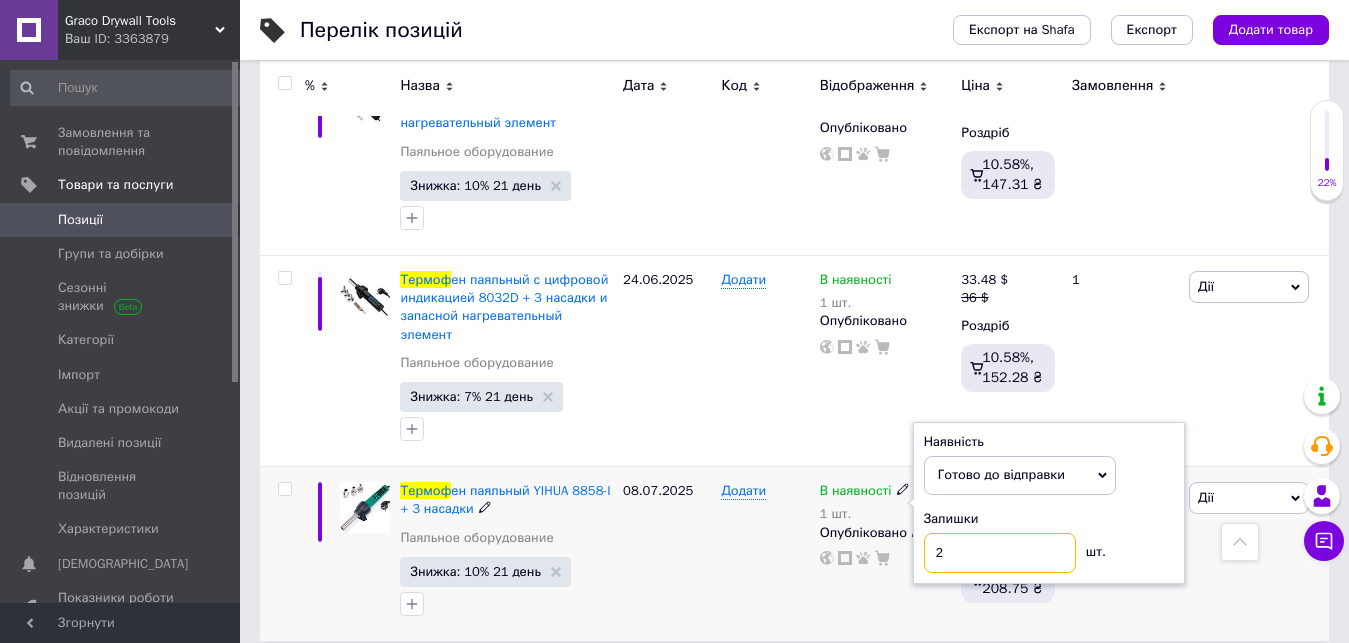 type on "2" 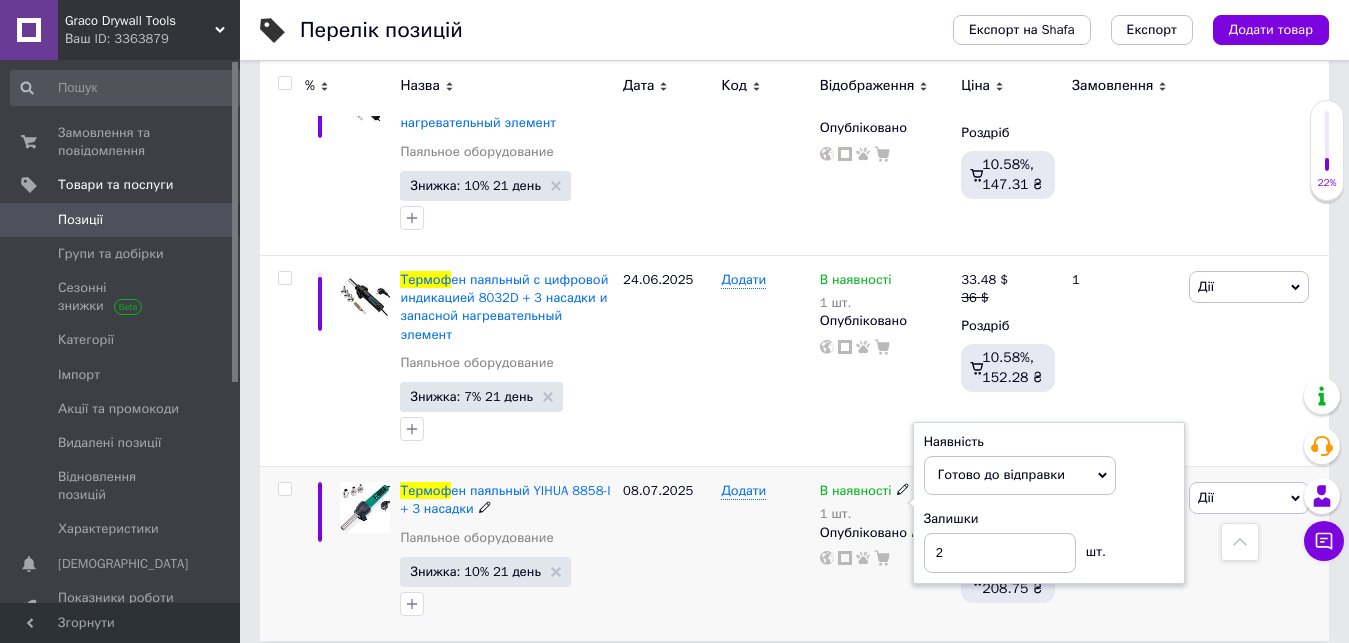 click on "08.07.2025" at bounding box center (667, 554) 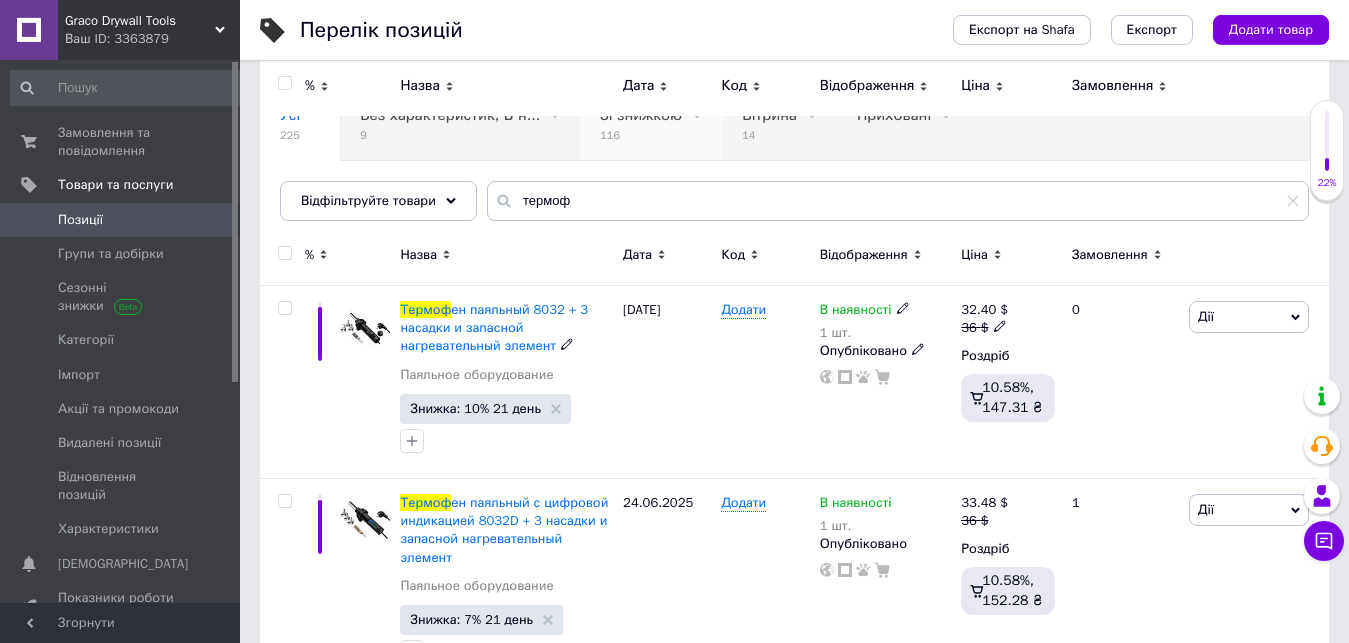 scroll, scrollTop: 0, scrollLeft: 0, axis: both 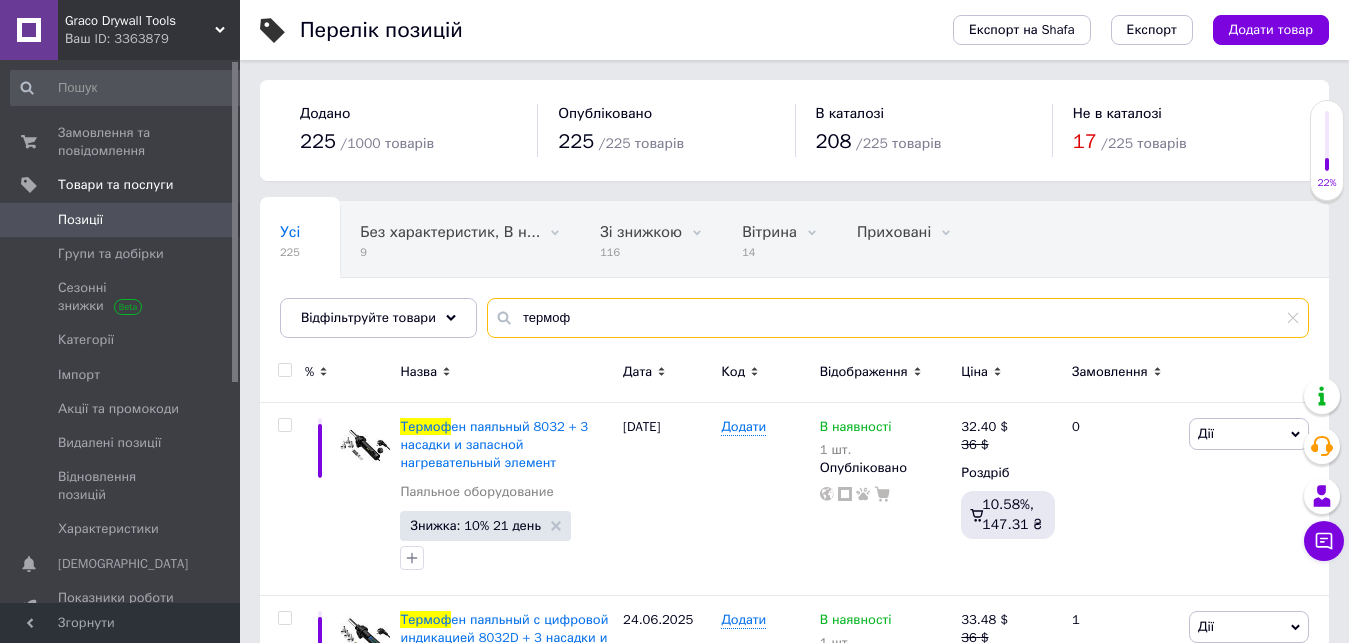 drag, startPoint x: 572, startPoint y: 323, endPoint x: 483, endPoint y: 318, distance: 89.140335 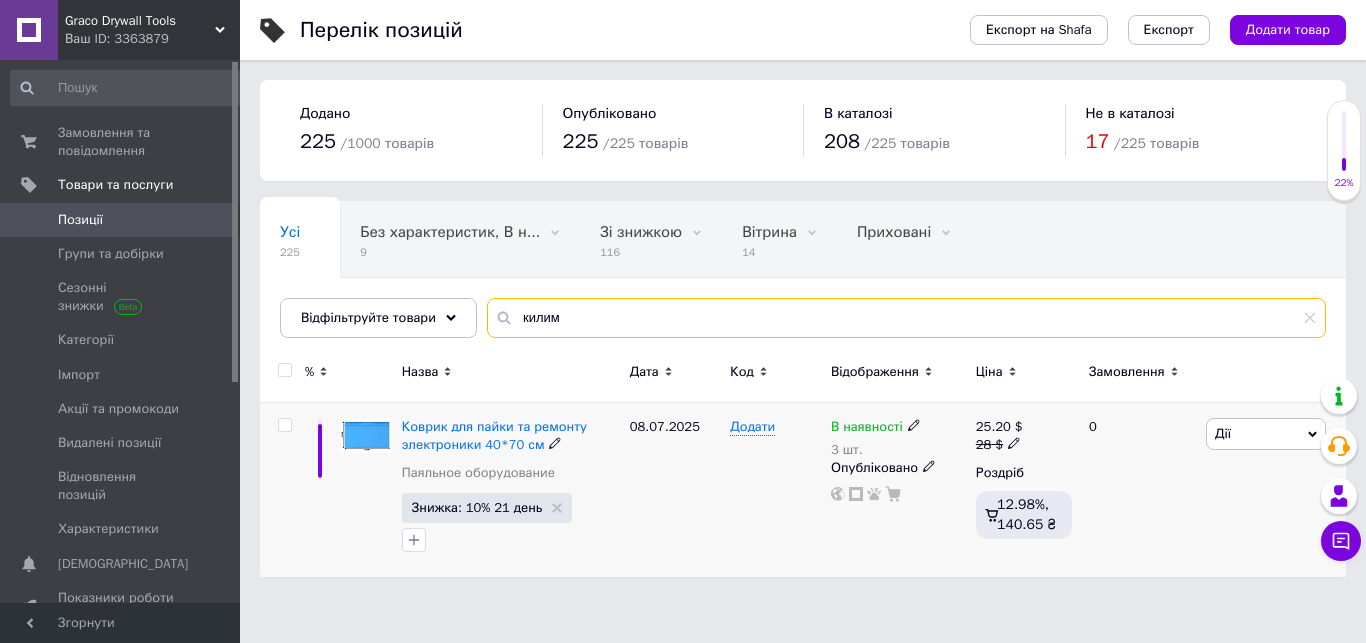 type on "килим" 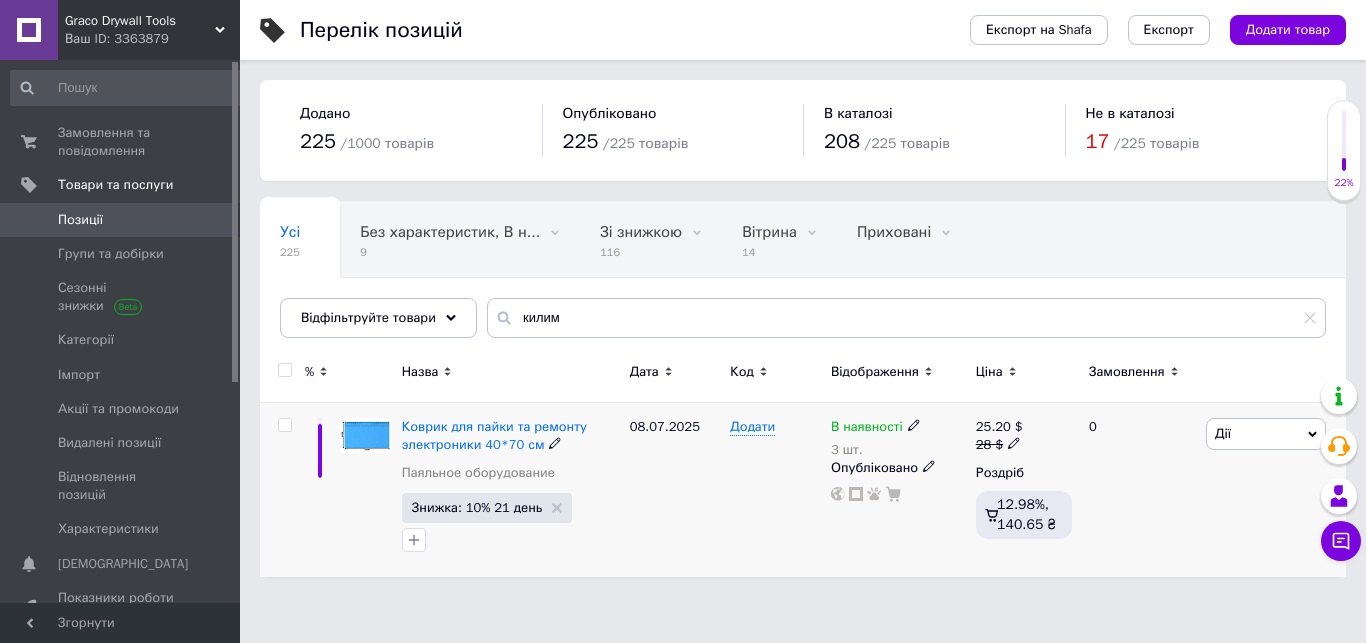 click on "Дії" at bounding box center (1266, 434) 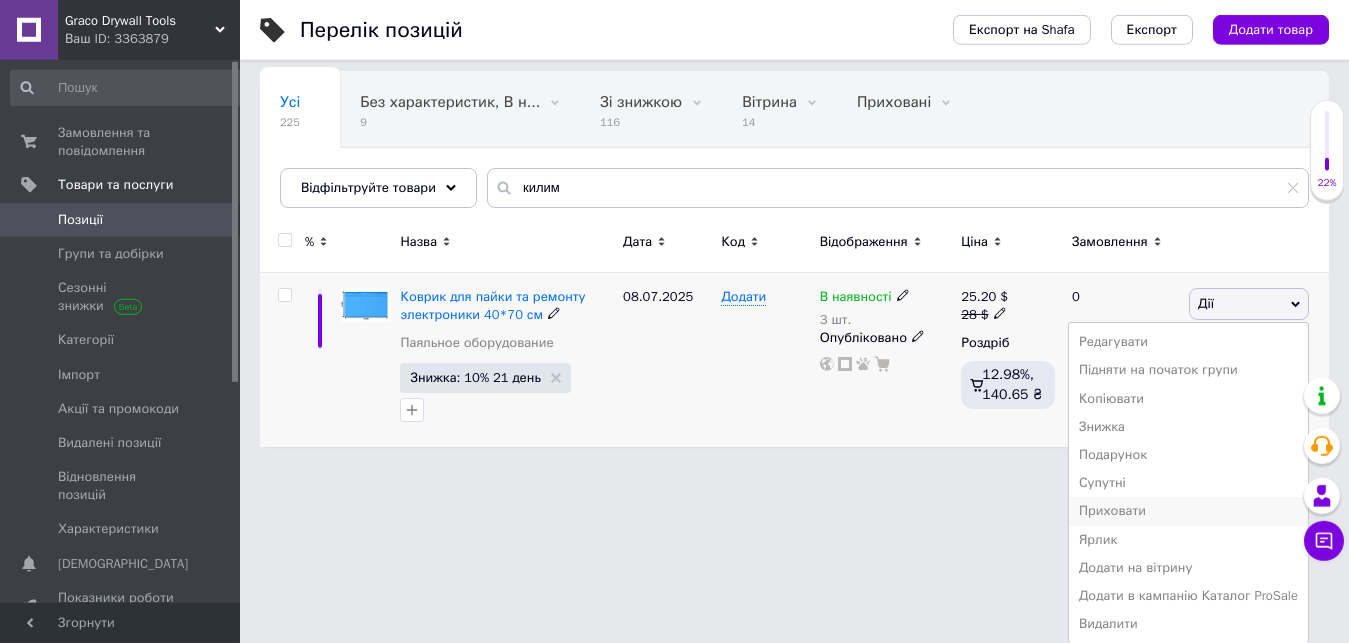 scroll, scrollTop: 131, scrollLeft: 0, axis: vertical 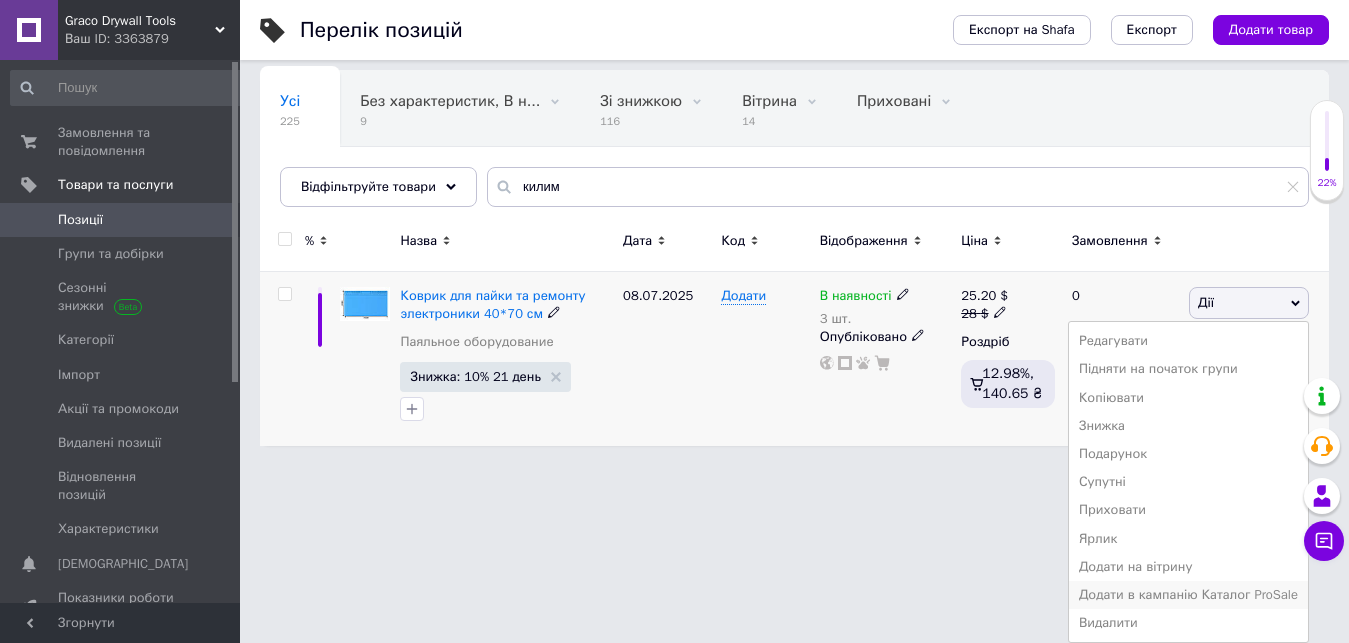 click on "Додати в кампанію Каталог ProSale" at bounding box center (1188, 595) 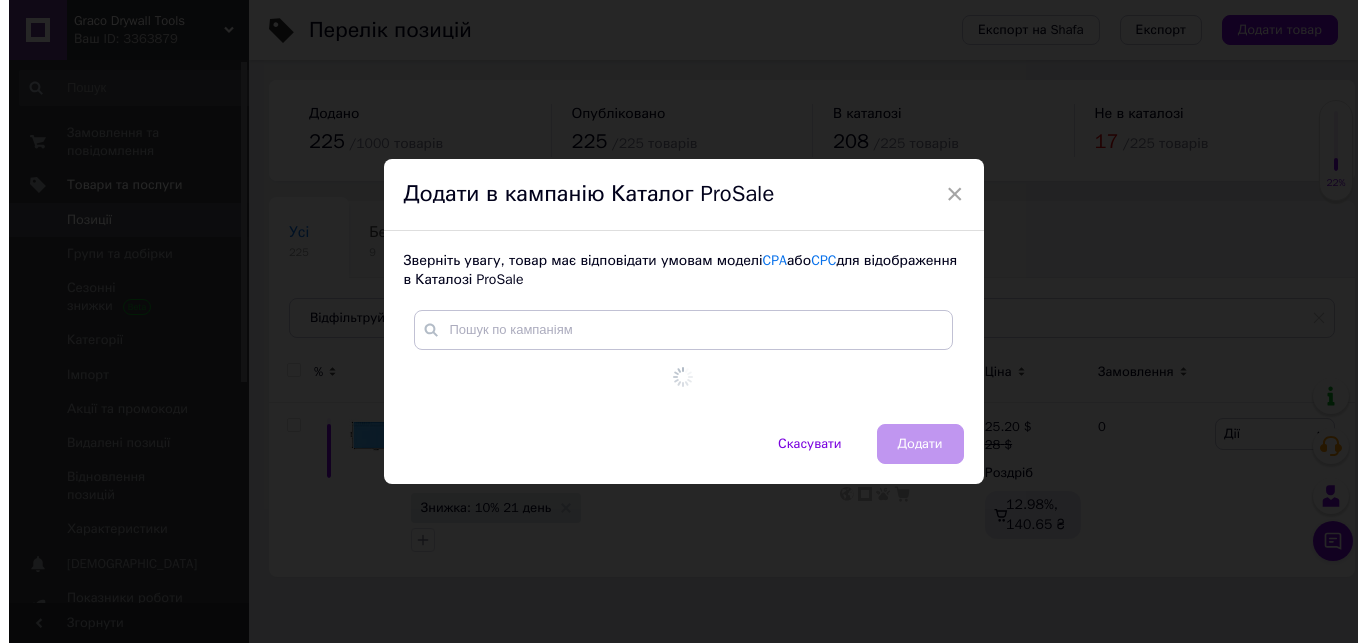 scroll, scrollTop: 0, scrollLeft: 0, axis: both 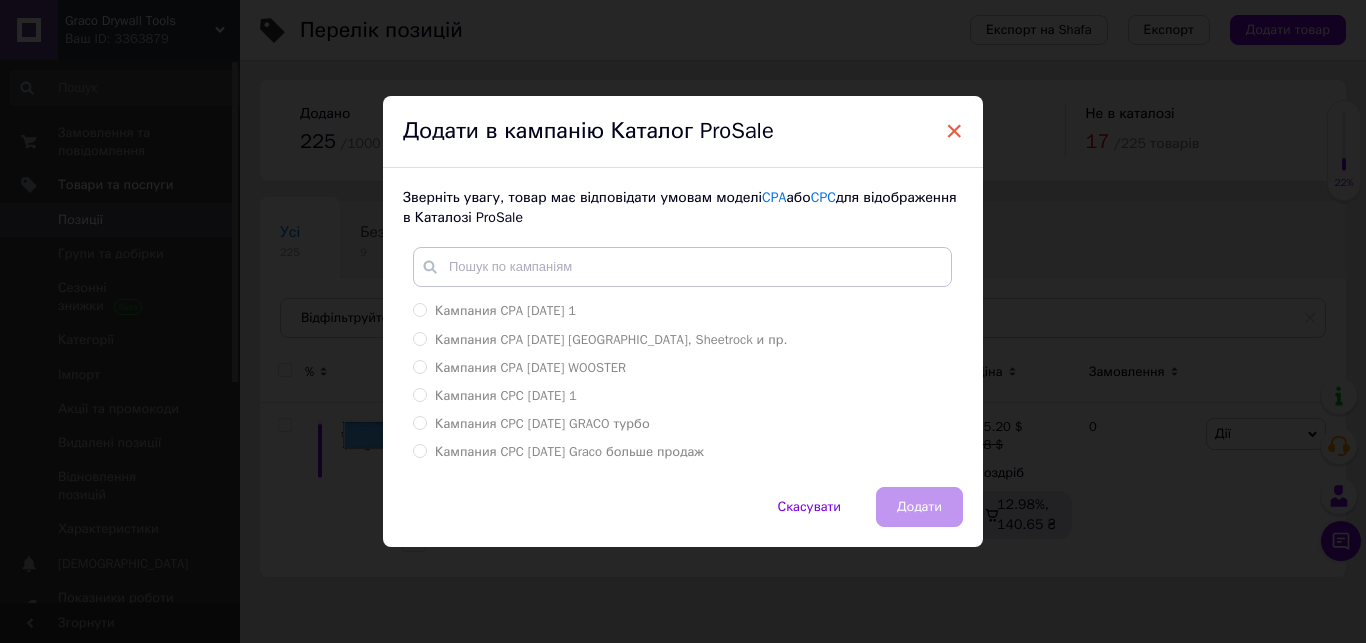 click on "×" at bounding box center [954, 131] 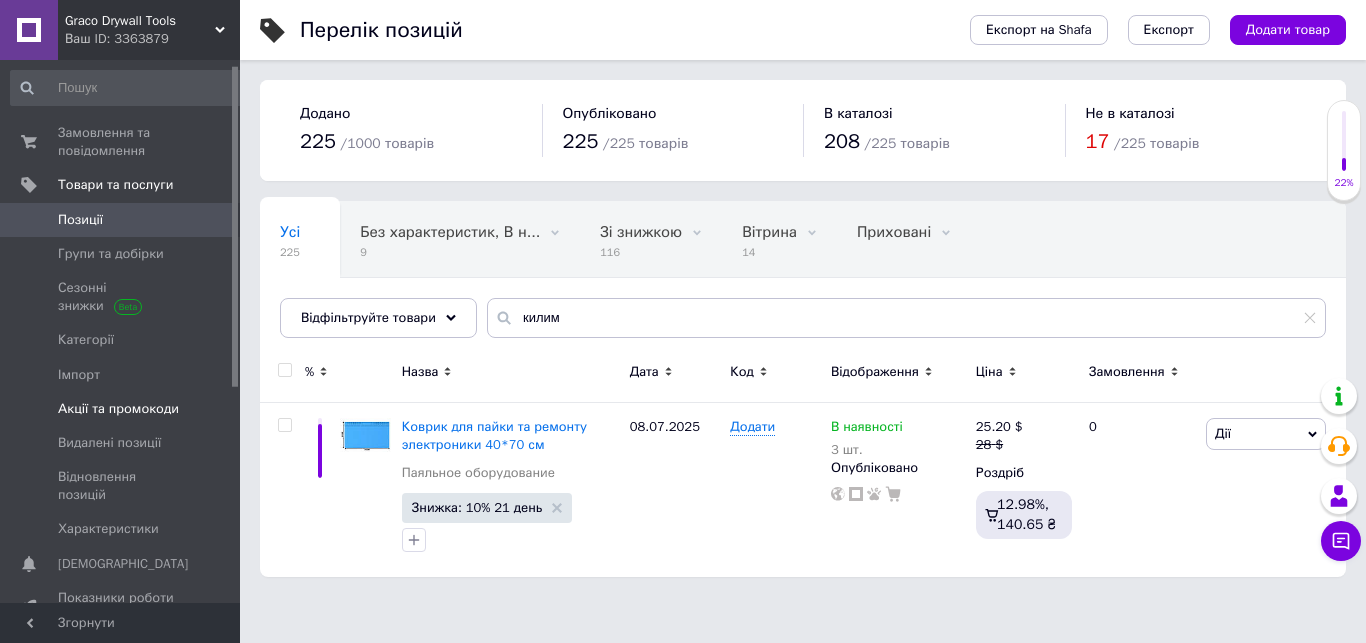 scroll, scrollTop: 204, scrollLeft: 0, axis: vertical 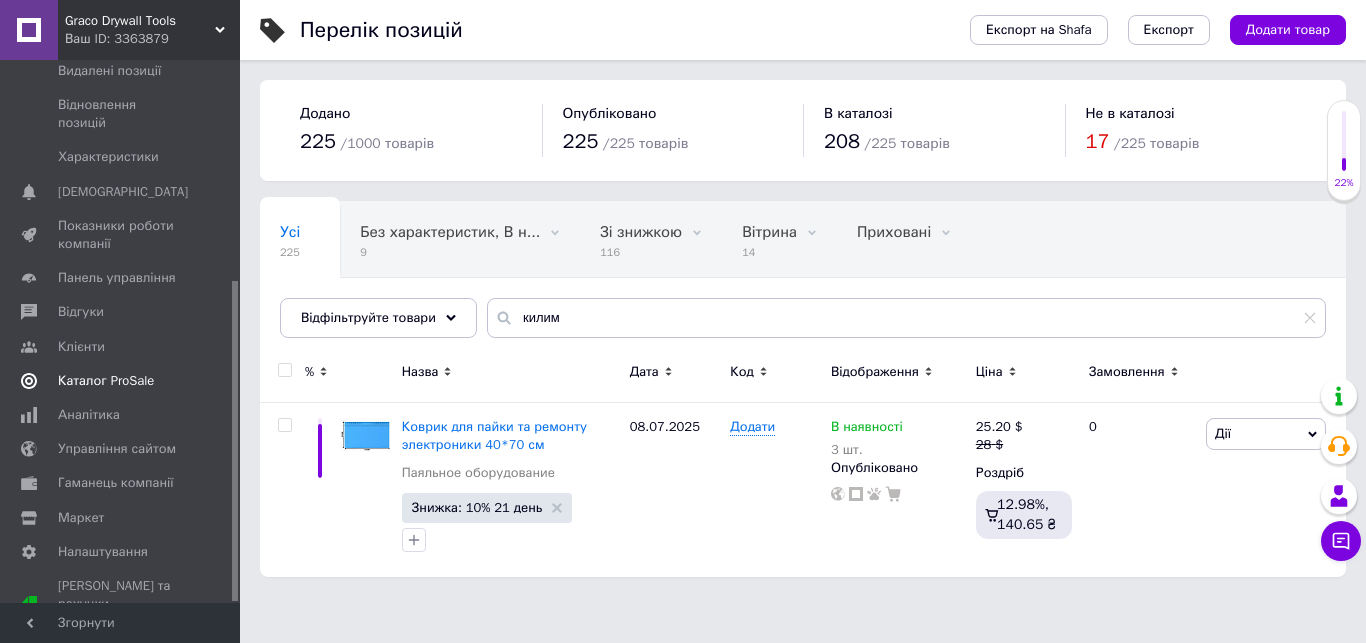 click on "Каталог ProSale" at bounding box center [106, 381] 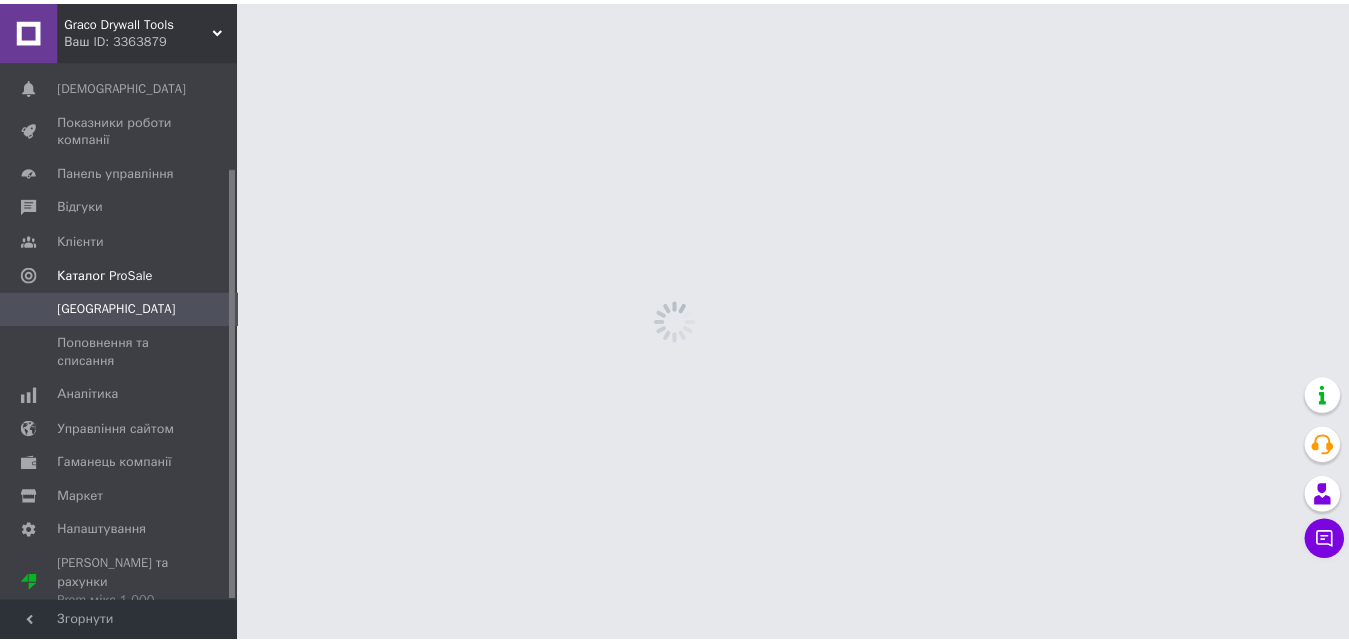 scroll, scrollTop: 133, scrollLeft: 0, axis: vertical 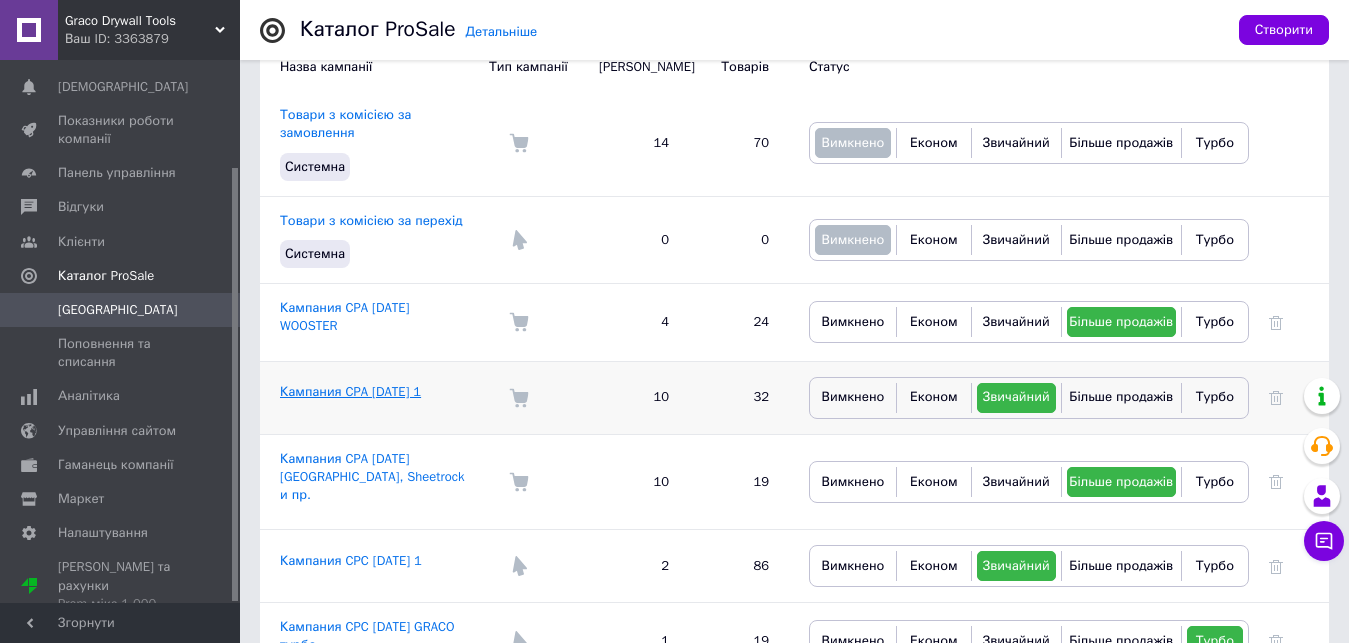 click on "Кампания CPA 13.03.2023 1" at bounding box center [350, 391] 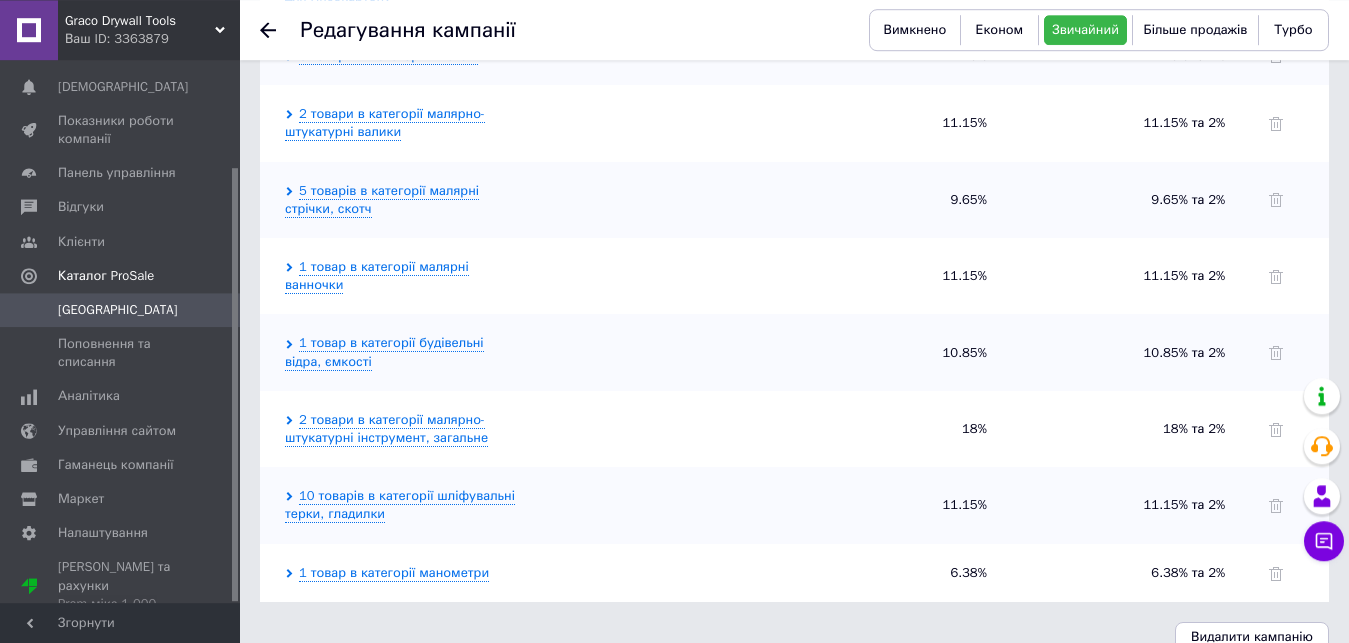 scroll, scrollTop: 909, scrollLeft: 0, axis: vertical 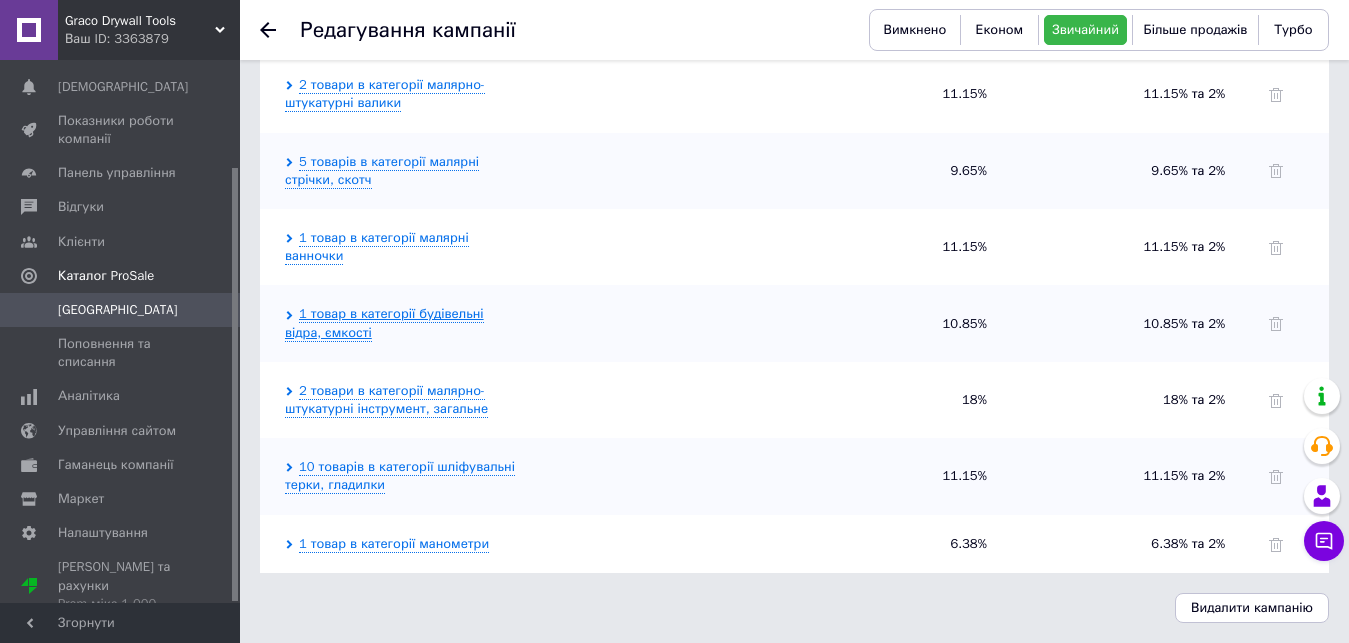 click on "1 товар в категорії будівельні відра, ємкості" at bounding box center (384, 323) 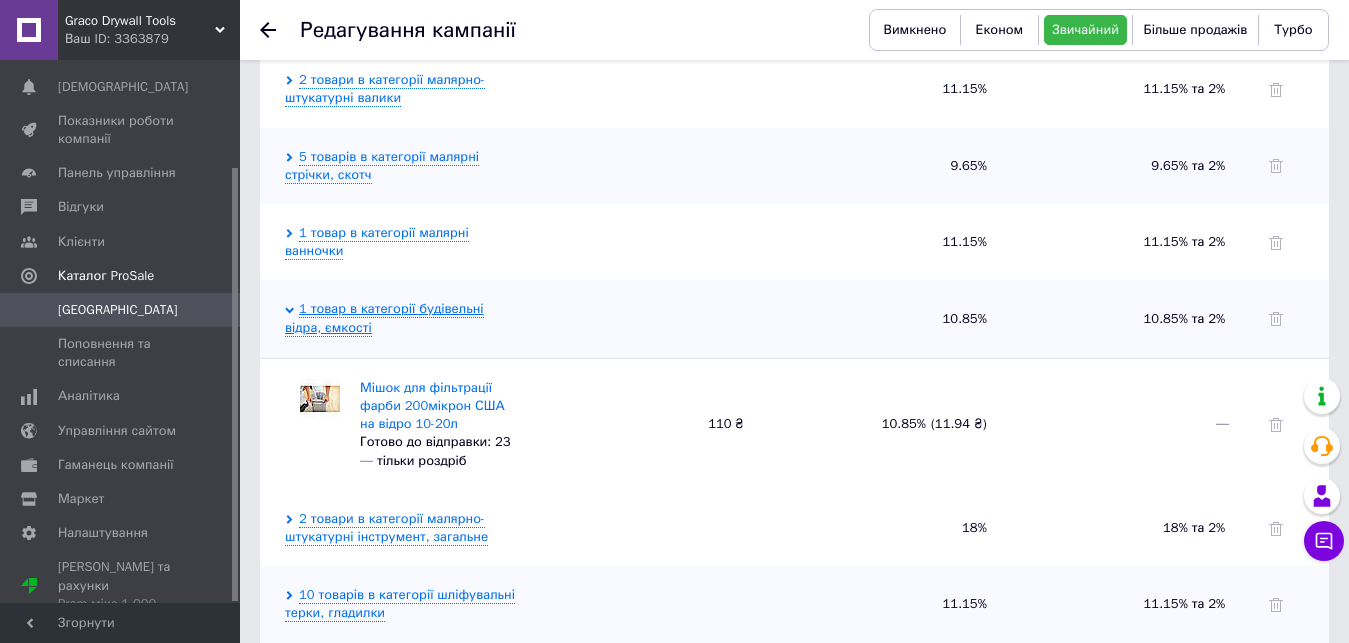 click on "1 товар в категорії будівельні відра, ємкості" at bounding box center (384, 318) 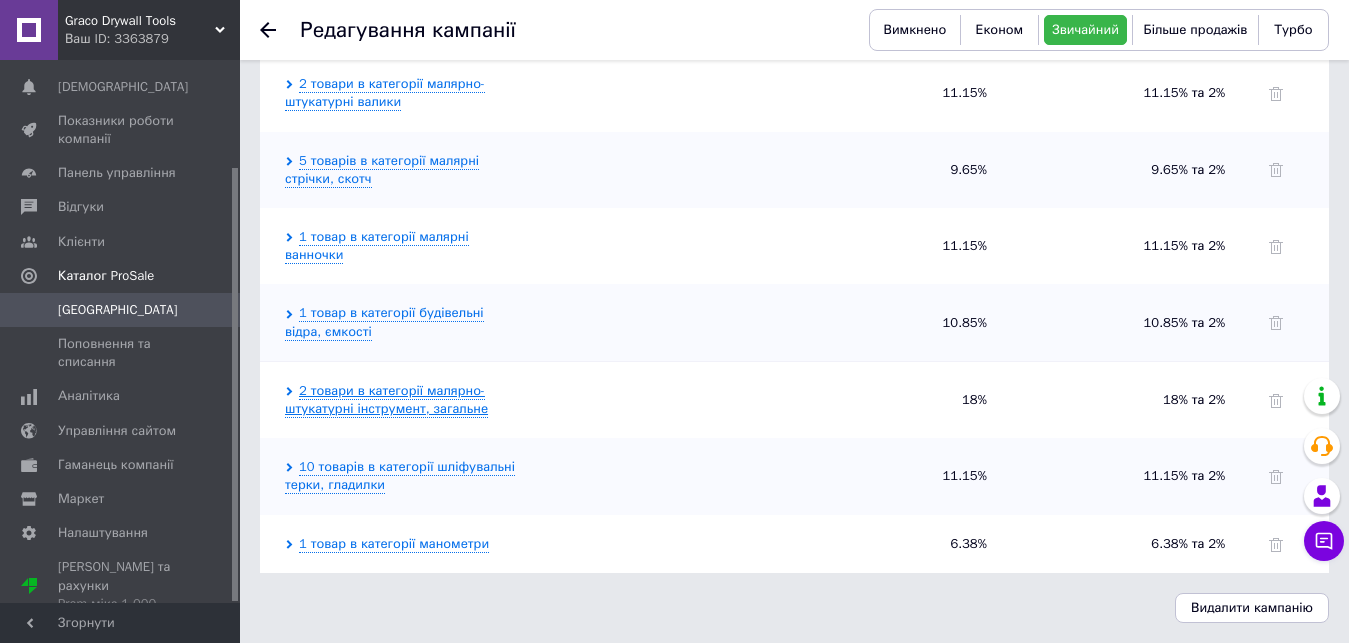 click on "2 товари в категорії малярно-штукатурні інструмент, загальне" at bounding box center [386, 400] 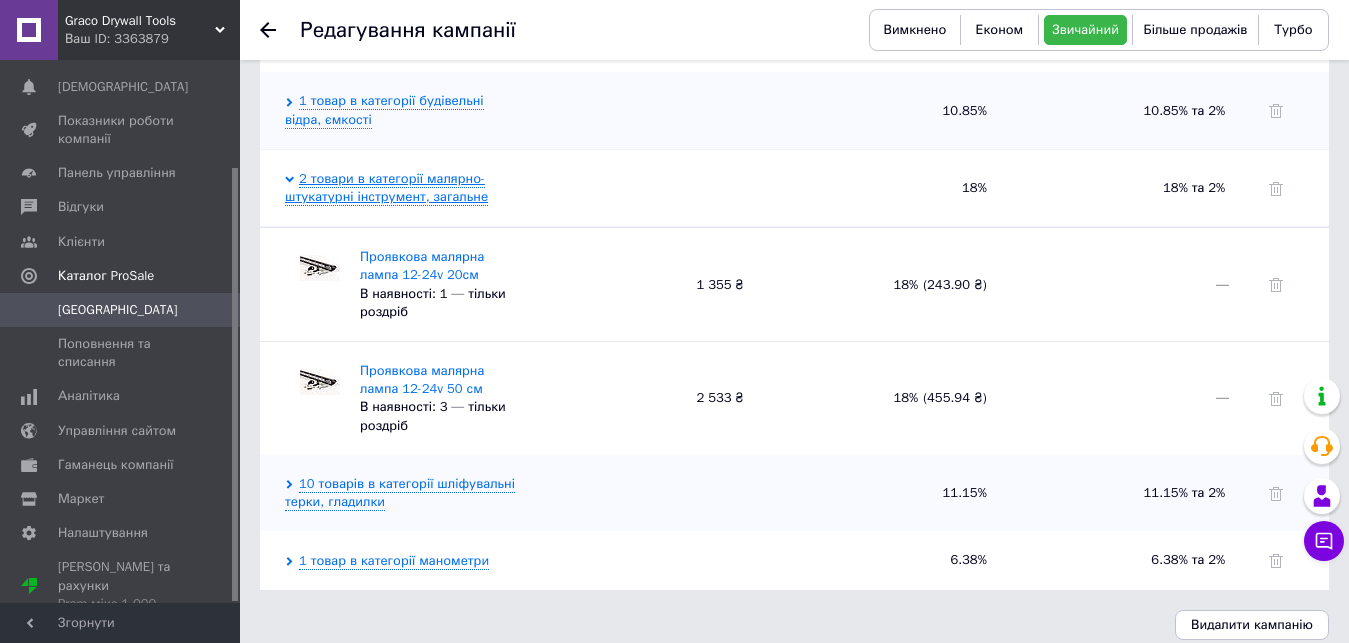click on "2 товари в категорії малярно-штукатурні інструмент, загальне" at bounding box center (386, 188) 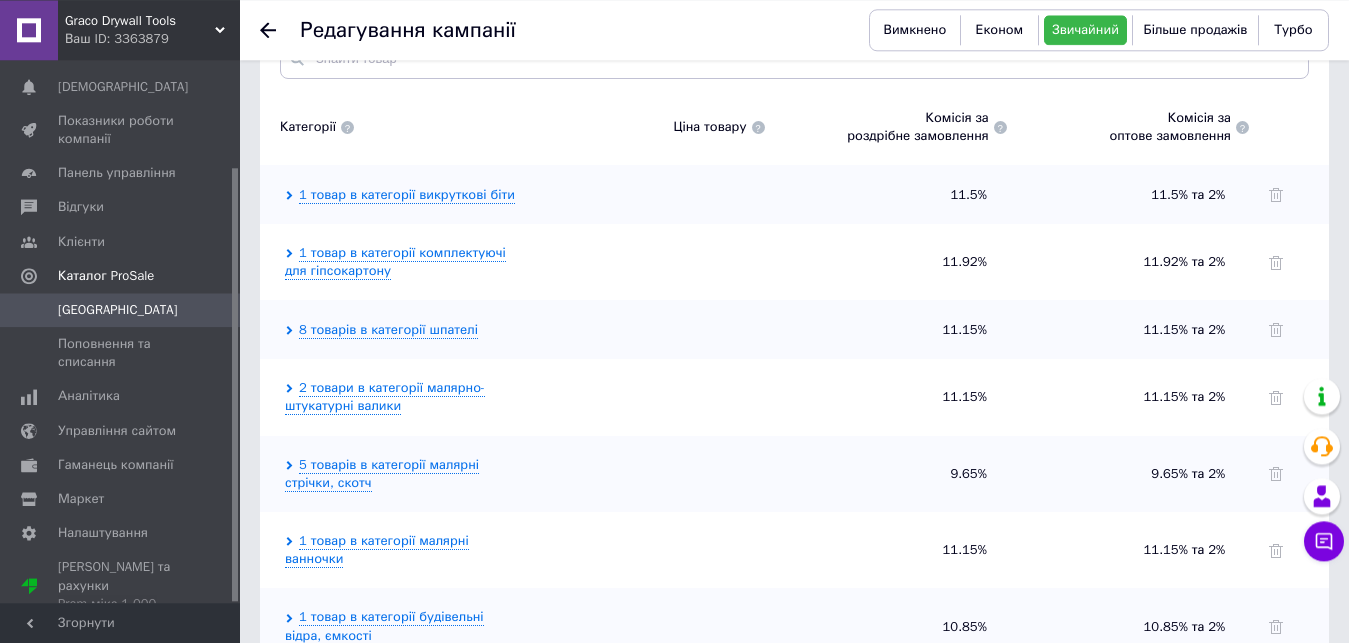 scroll, scrollTop: 299, scrollLeft: 0, axis: vertical 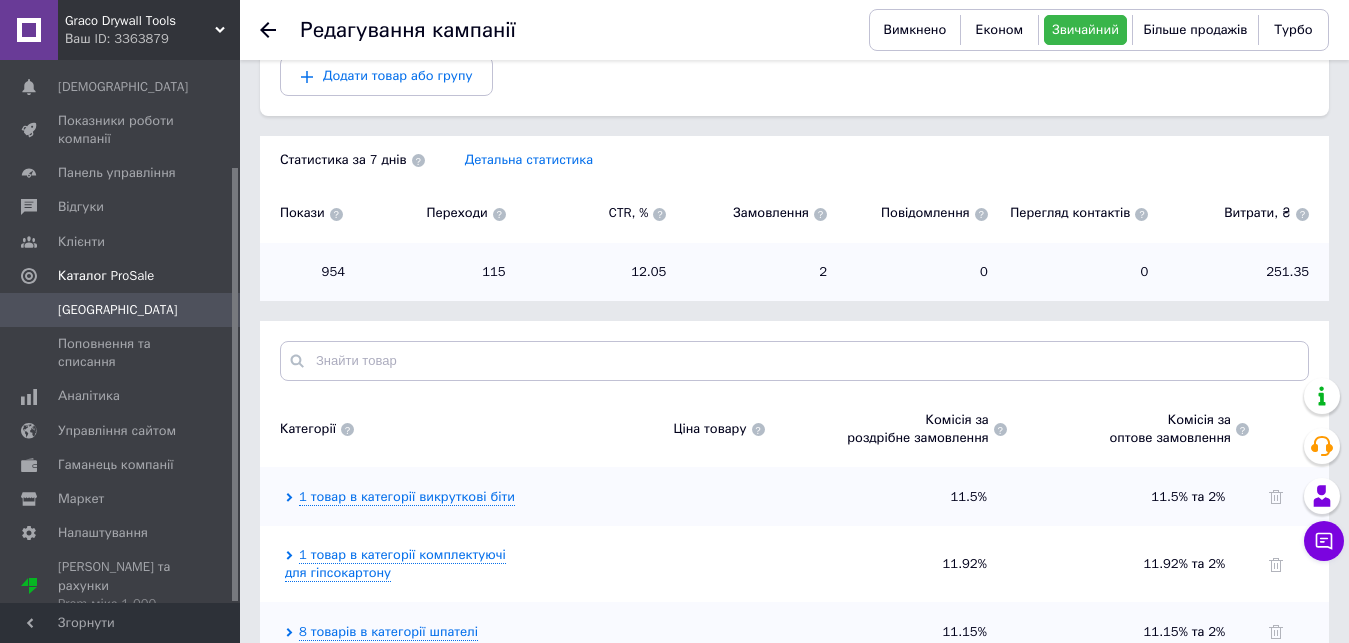 click on "Кампанії" at bounding box center (121, 310) 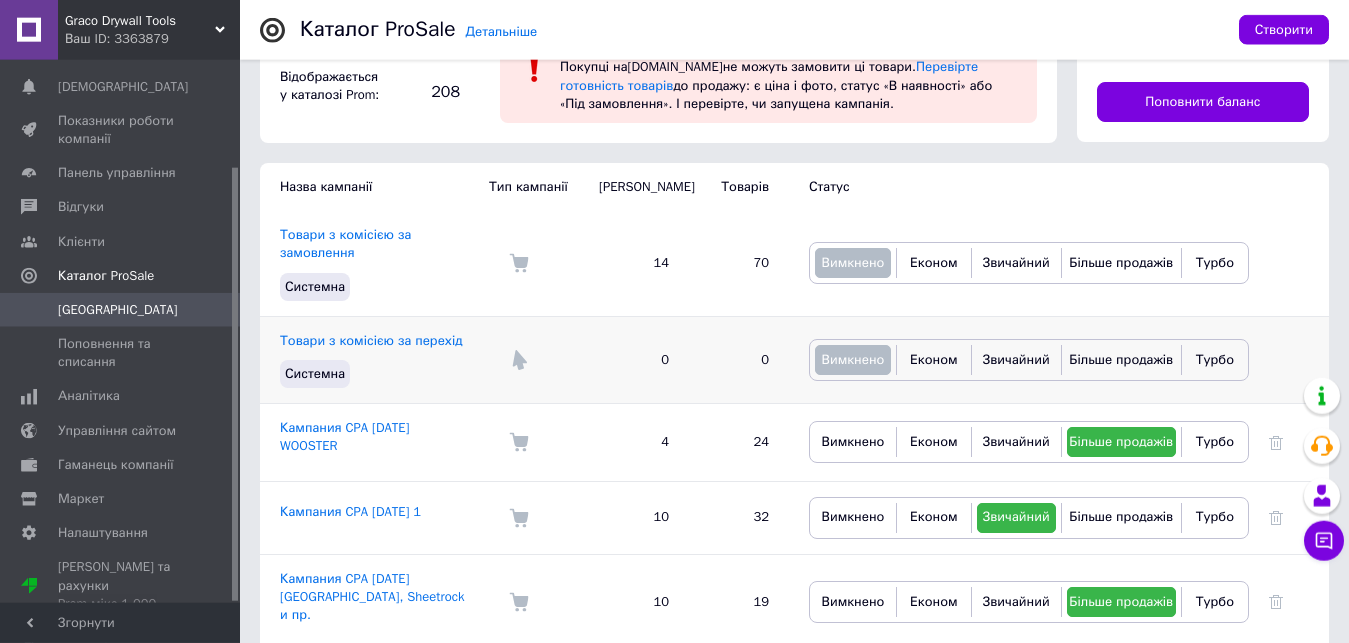 scroll, scrollTop: 204, scrollLeft: 0, axis: vertical 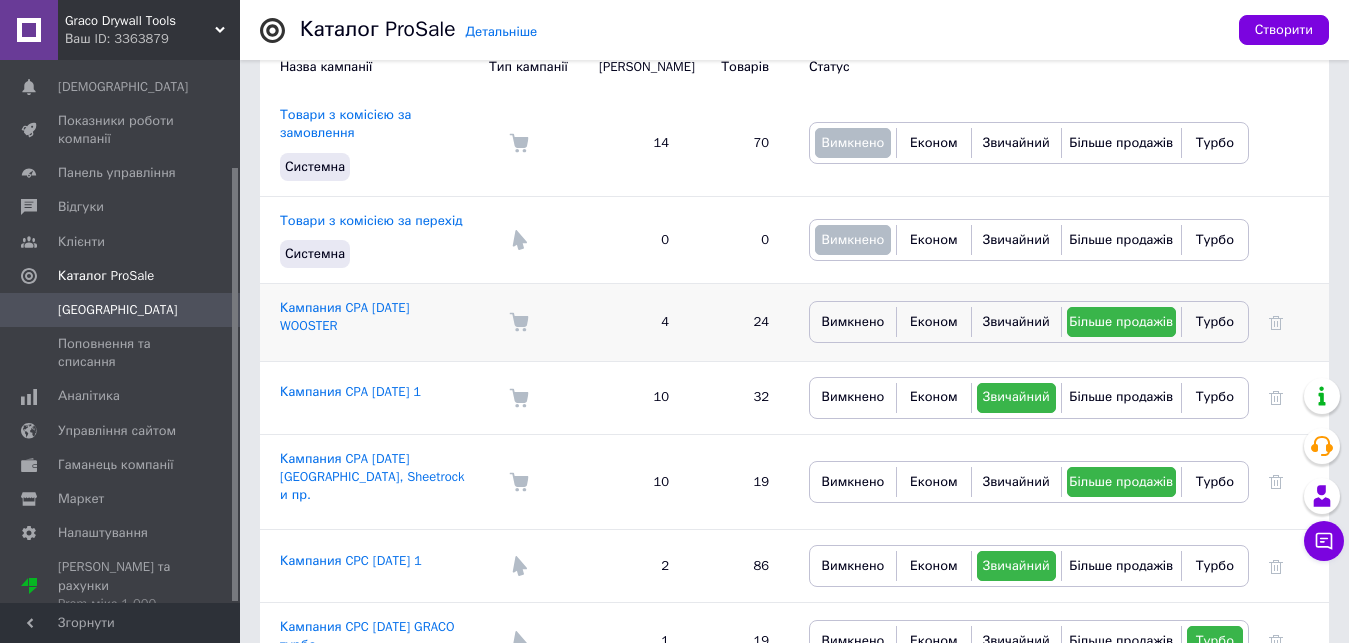 click on "Кампания CPA 09.01.2025 WOOSTER" at bounding box center (374, 322) 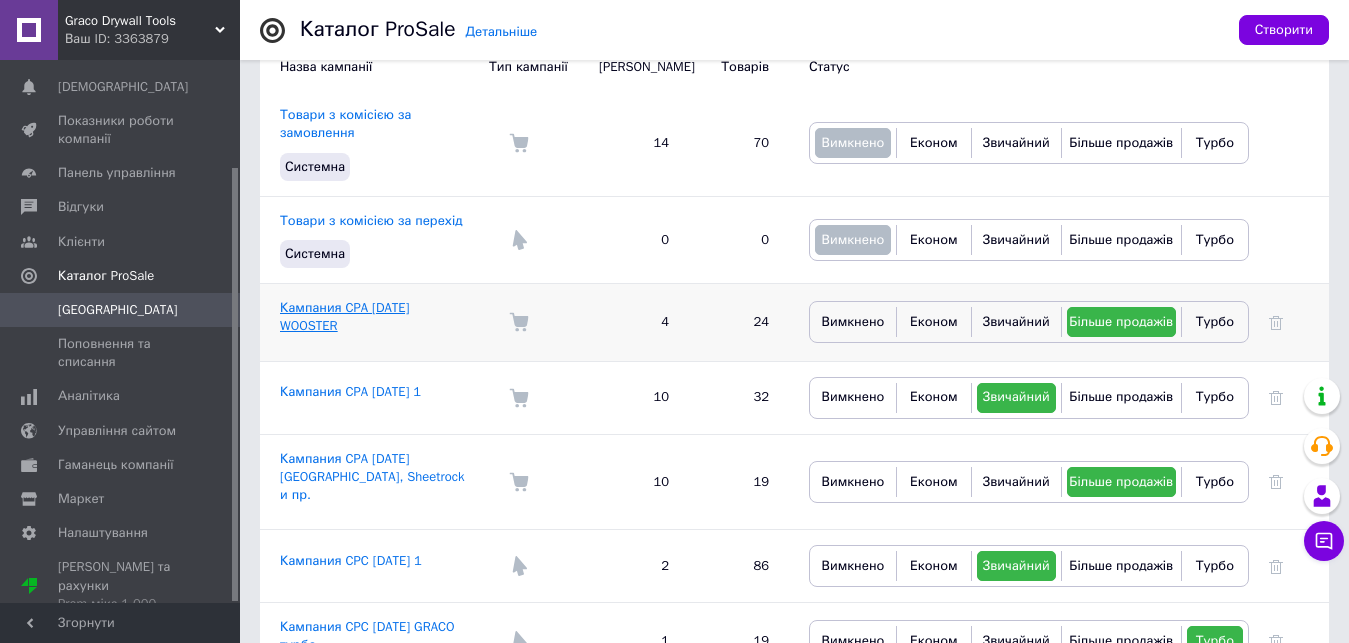 click on "Кампания CPA 09.01.2025 WOOSTER" at bounding box center [344, 316] 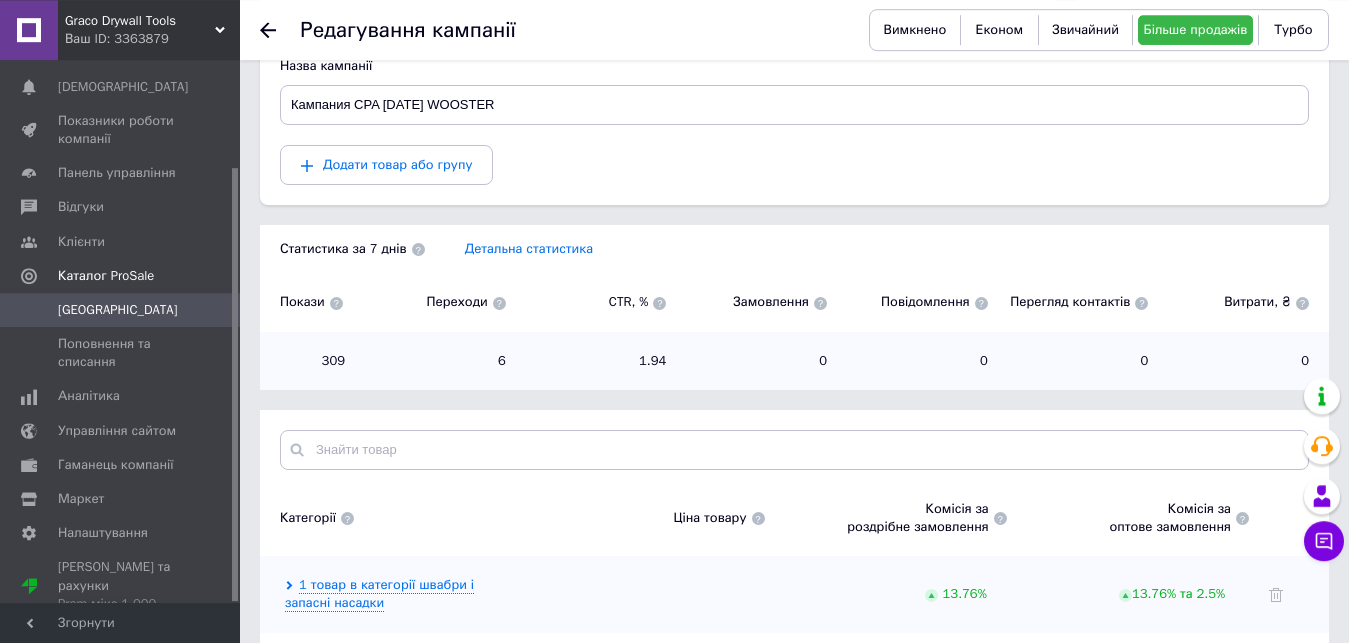 scroll, scrollTop: 306, scrollLeft: 0, axis: vertical 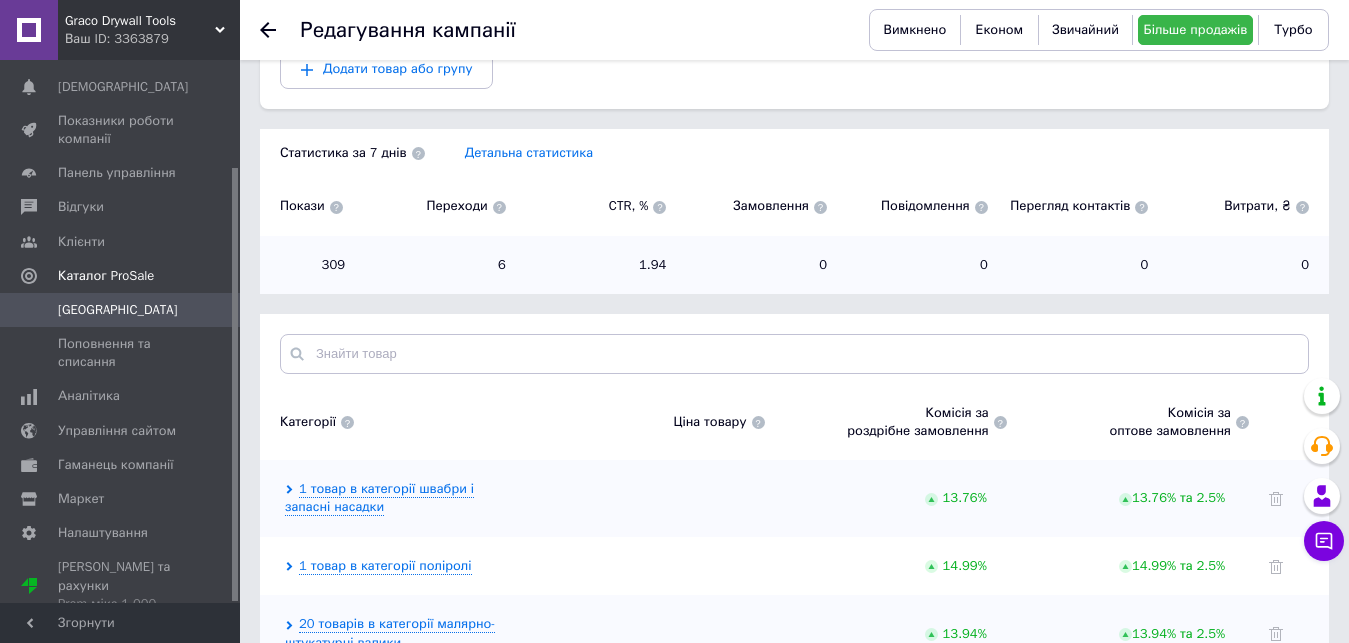 click 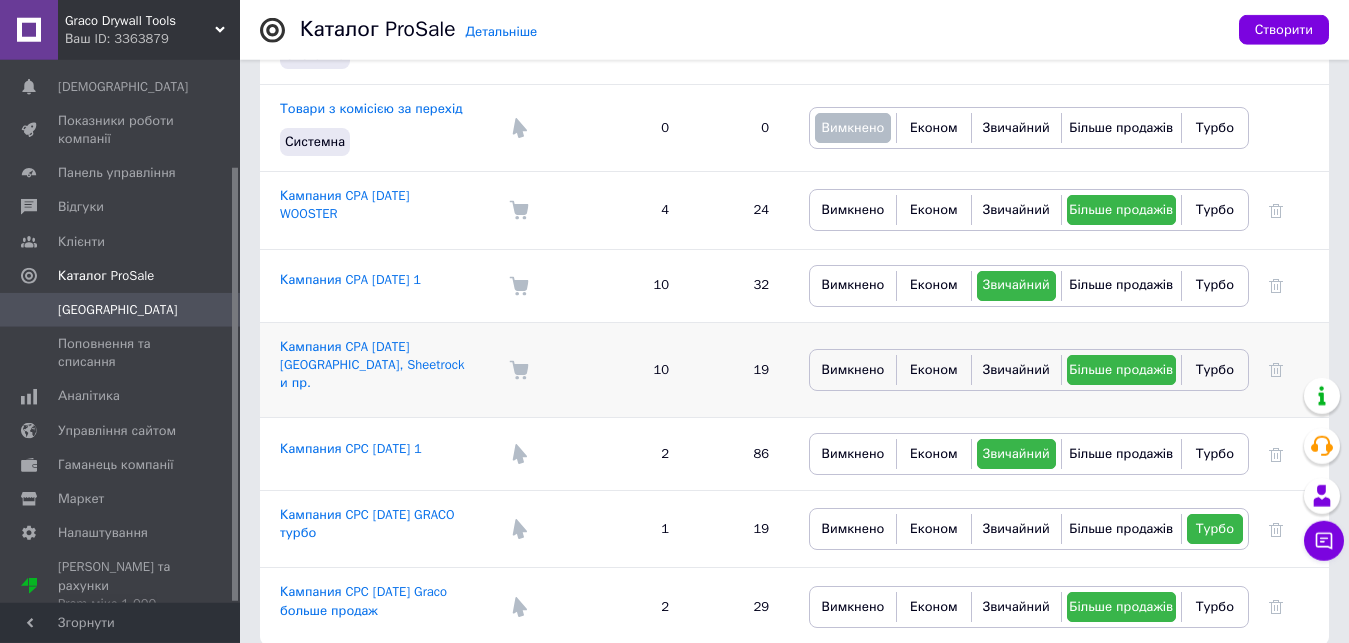 scroll, scrollTop: 320, scrollLeft: 0, axis: vertical 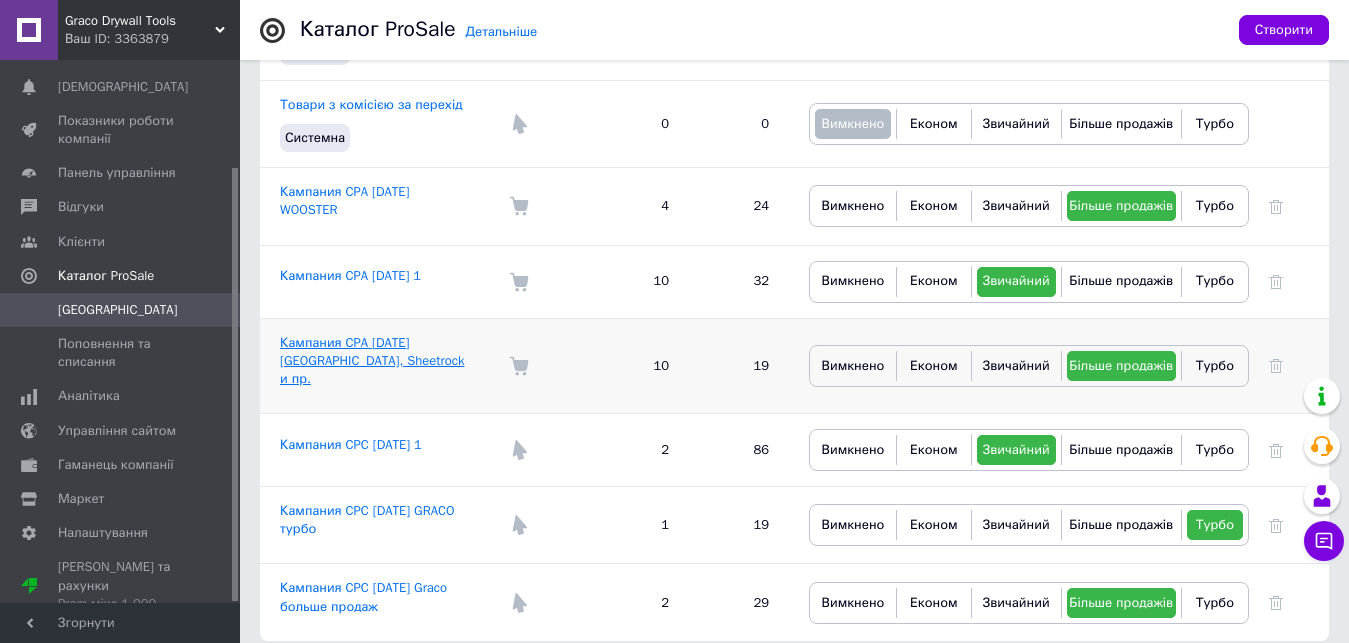 click on "Кампания CPA 22.11.2023 Milwaukee, Sheetrock и пр." at bounding box center (372, 360) 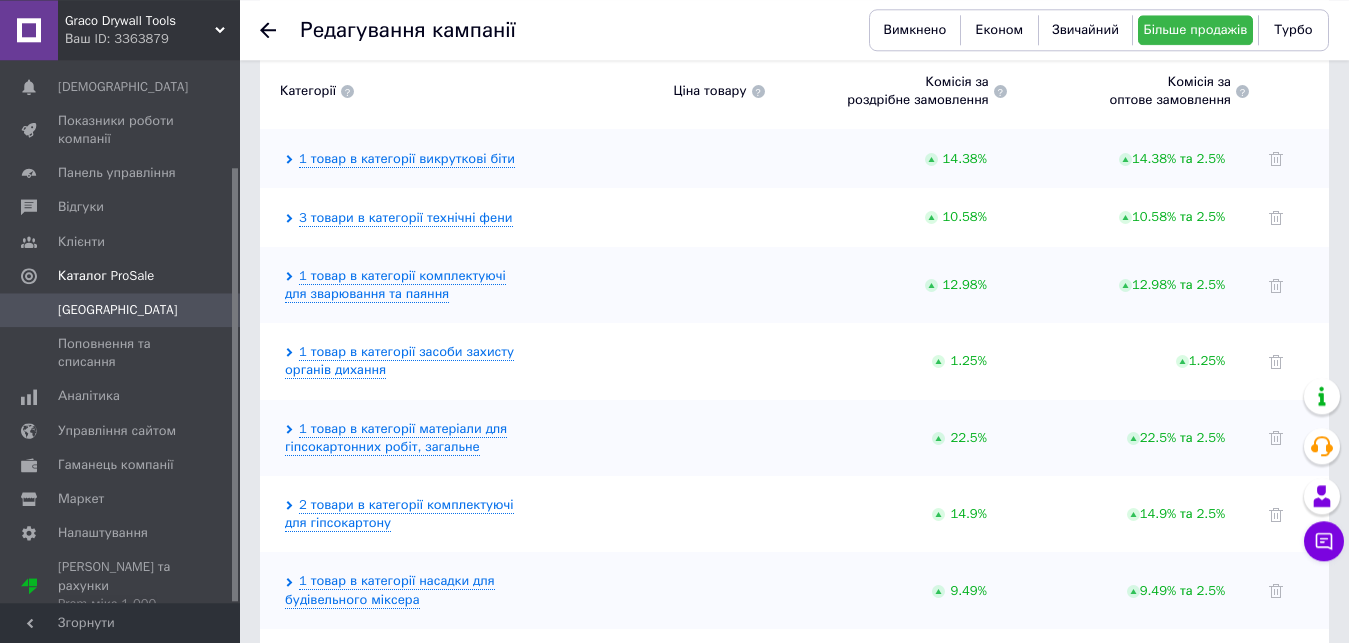 scroll, scrollTop: 707, scrollLeft: 0, axis: vertical 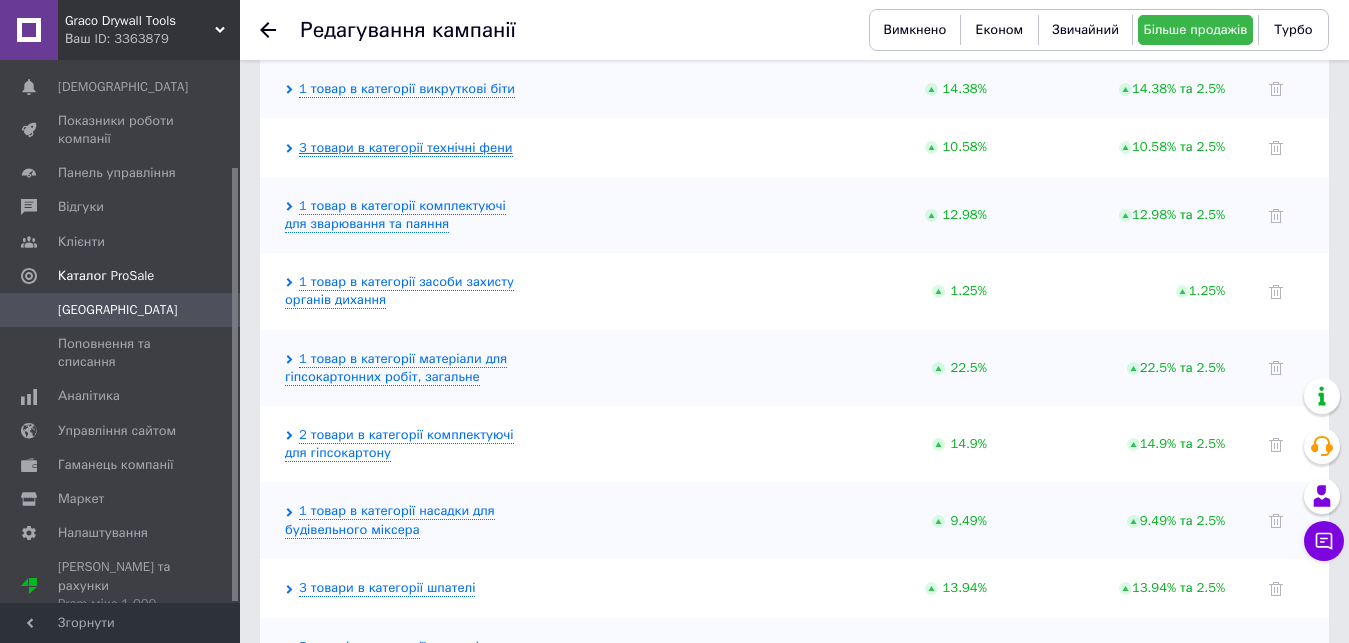 click on "3 товари в категорії технічні фени" at bounding box center [406, 148] 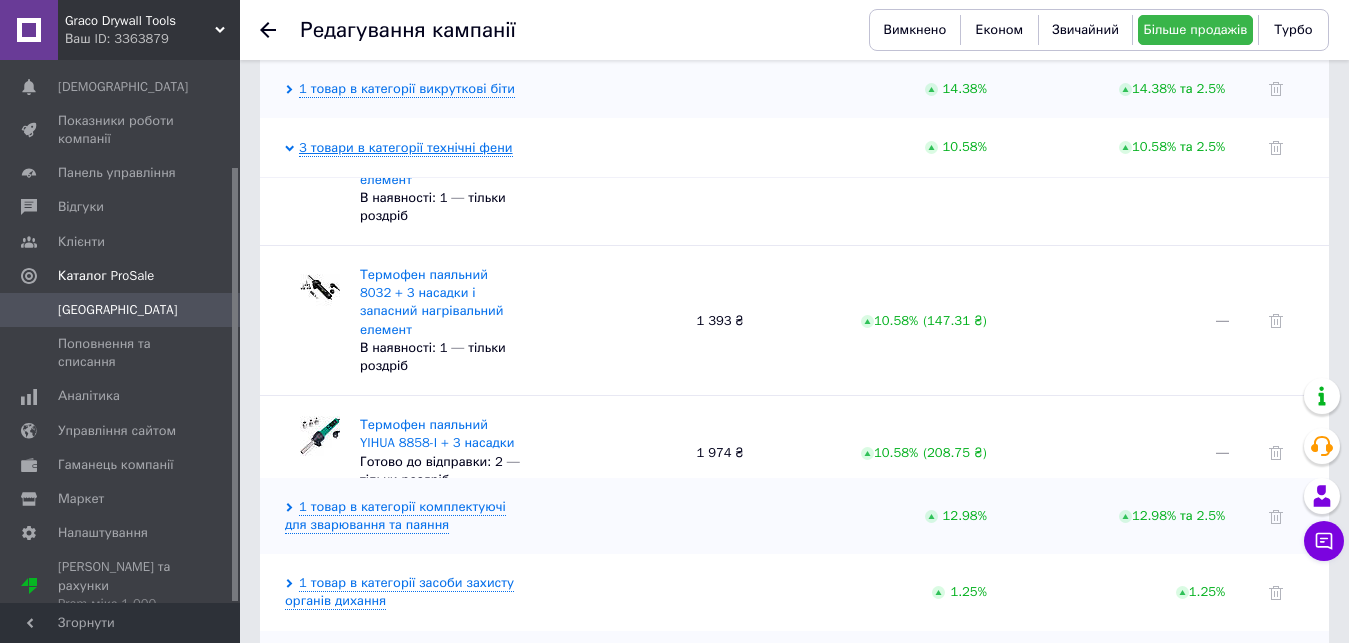 scroll, scrollTop: 102, scrollLeft: 0, axis: vertical 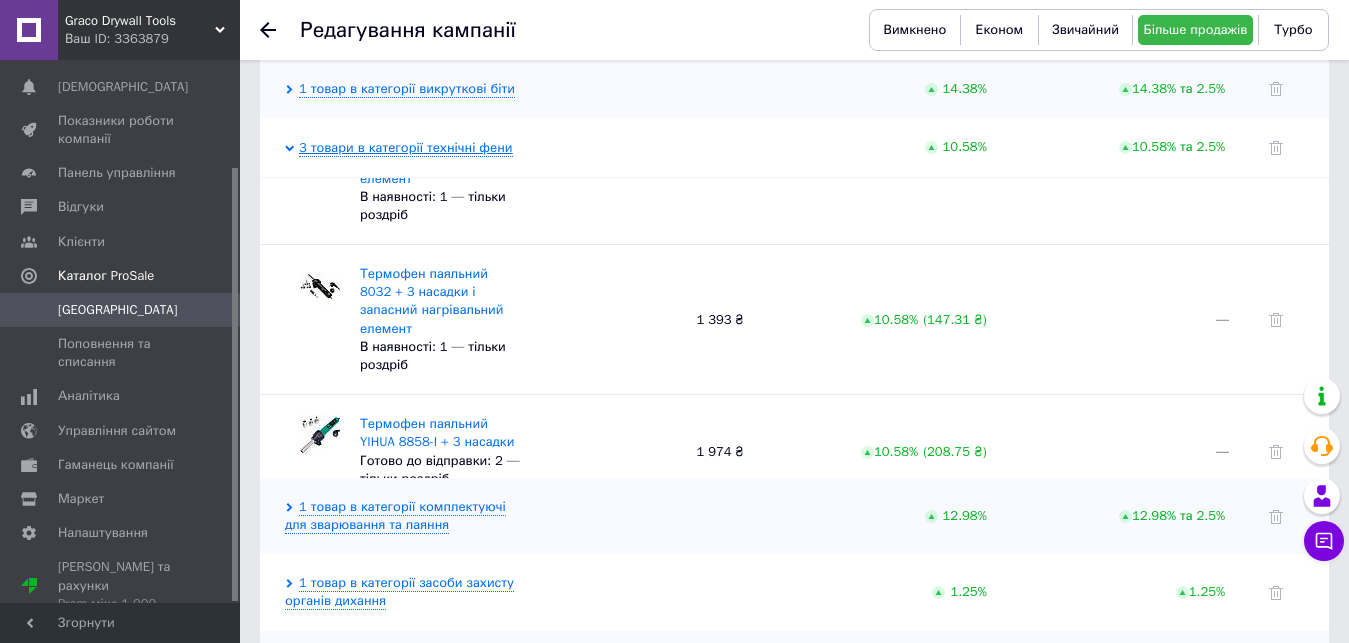 click on "3 товари в категорії технічні фени" at bounding box center [406, 148] 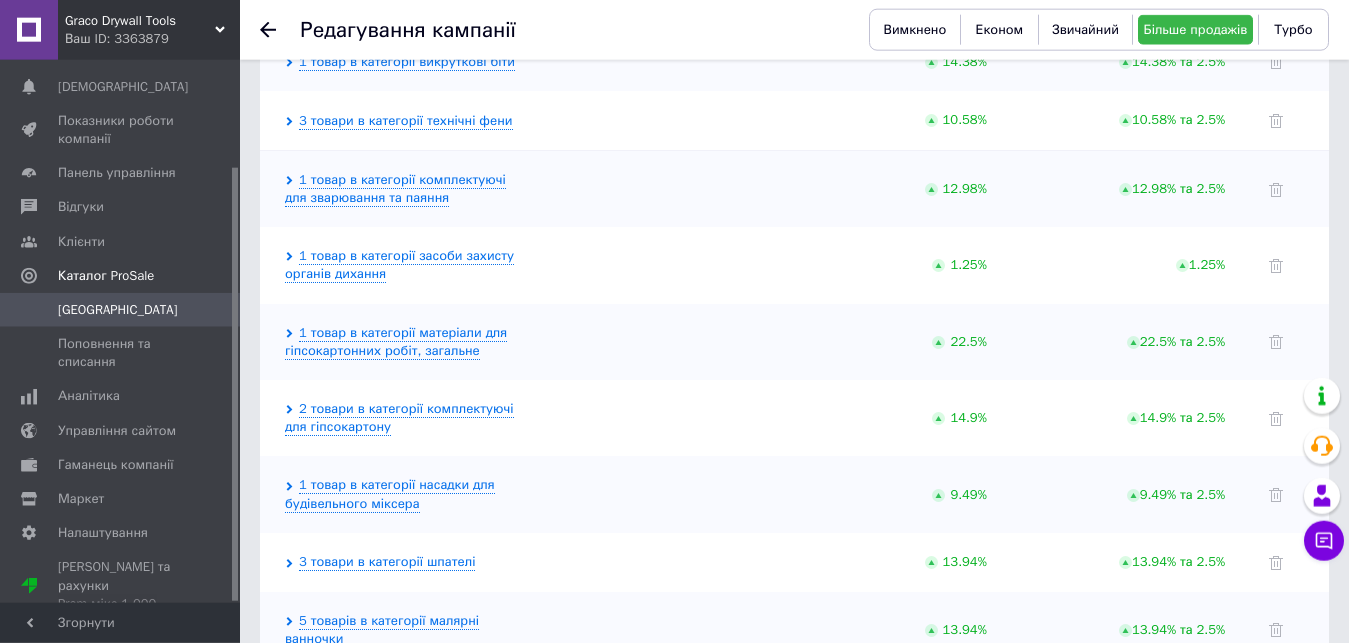 scroll, scrollTop: 706, scrollLeft: 0, axis: vertical 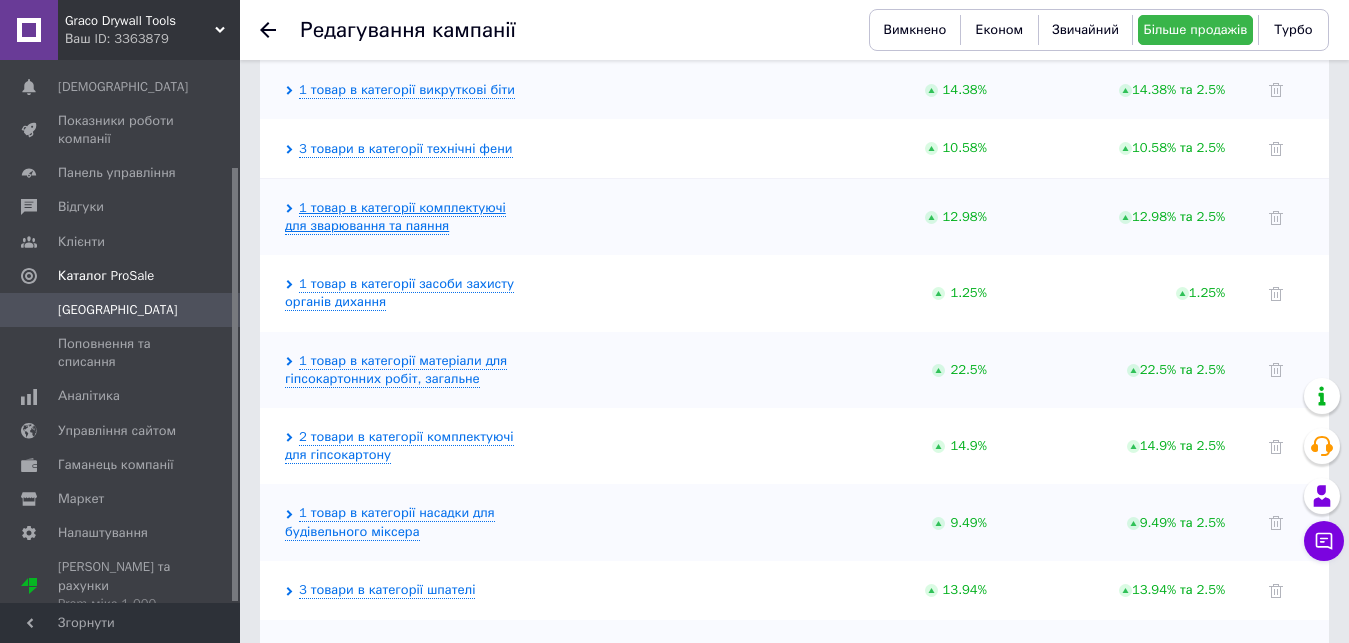 click on "1 товар в категорії комплектуючі для зварювання та паяння" at bounding box center (395, 217) 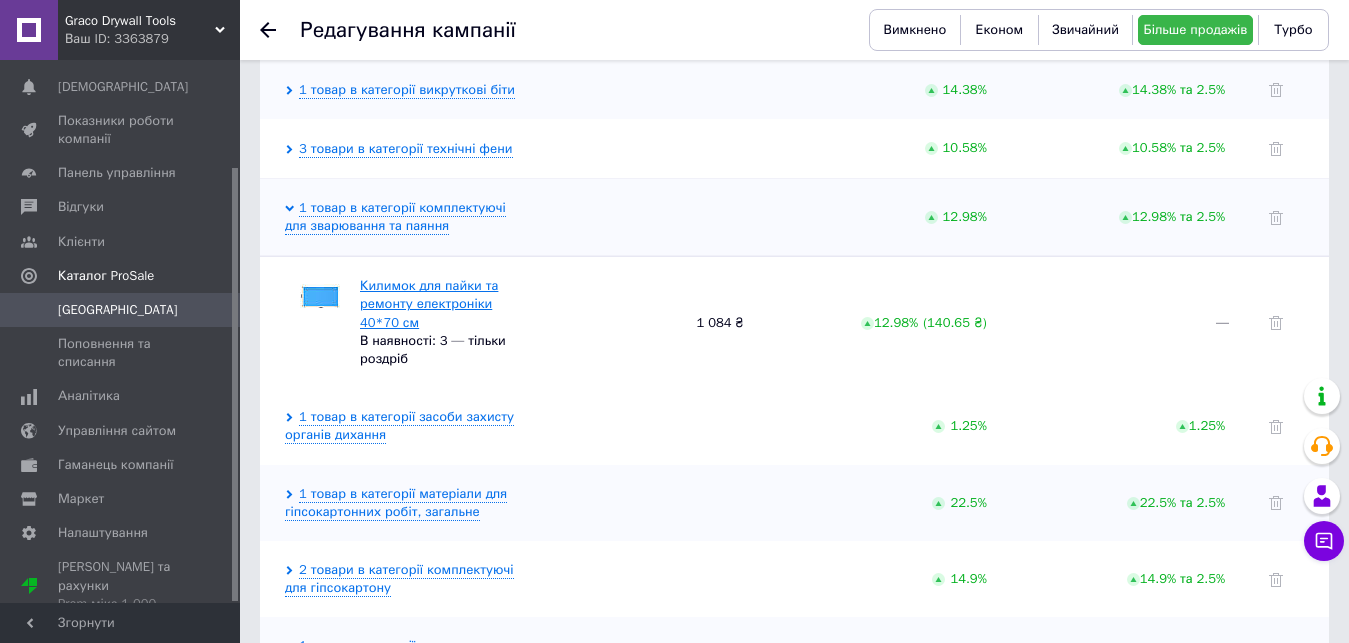 click on "Килимок для пайки та ремонту електроніки 40*70 см" at bounding box center (429, 303) 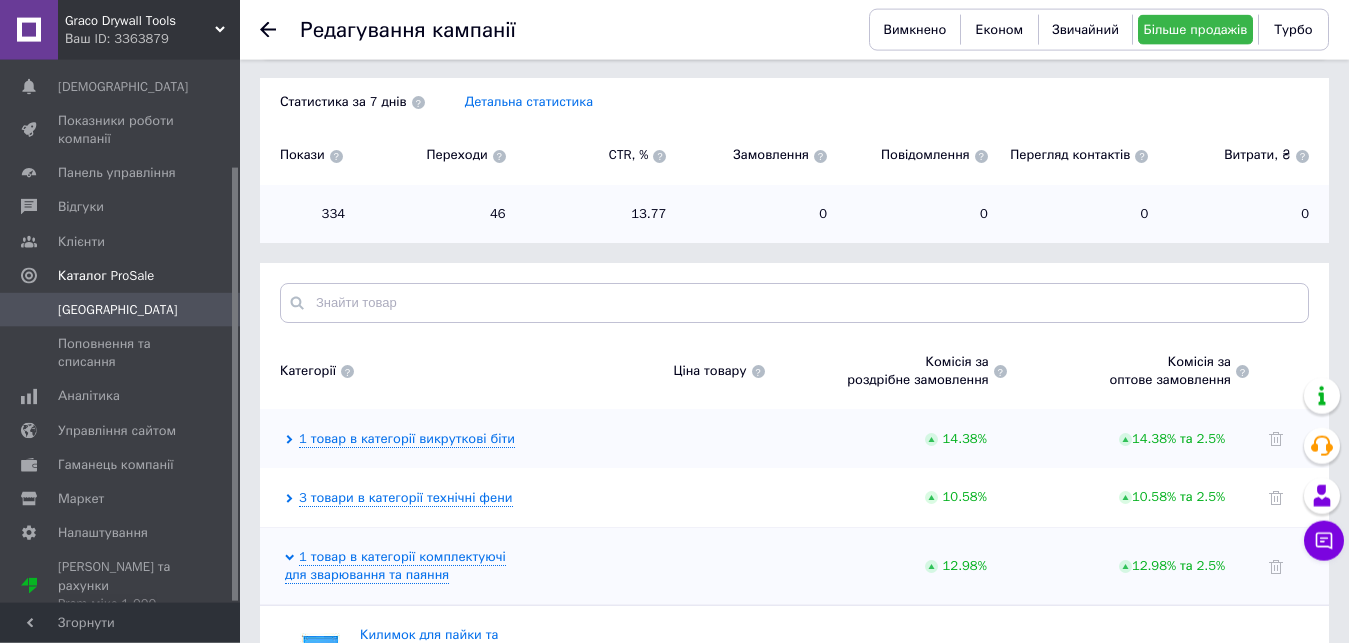 scroll, scrollTop: 298, scrollLeft: 0, axis: vertical 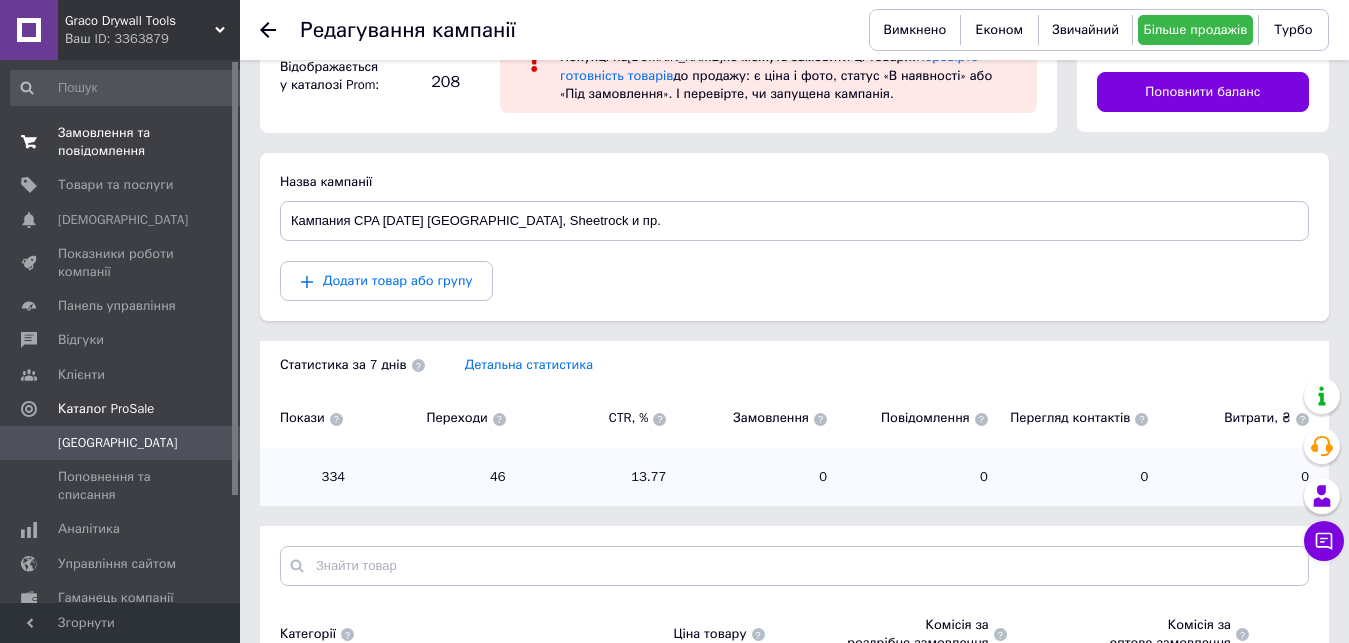 click on "Замовлення та повідомлення" at bounding box center [121, 142] 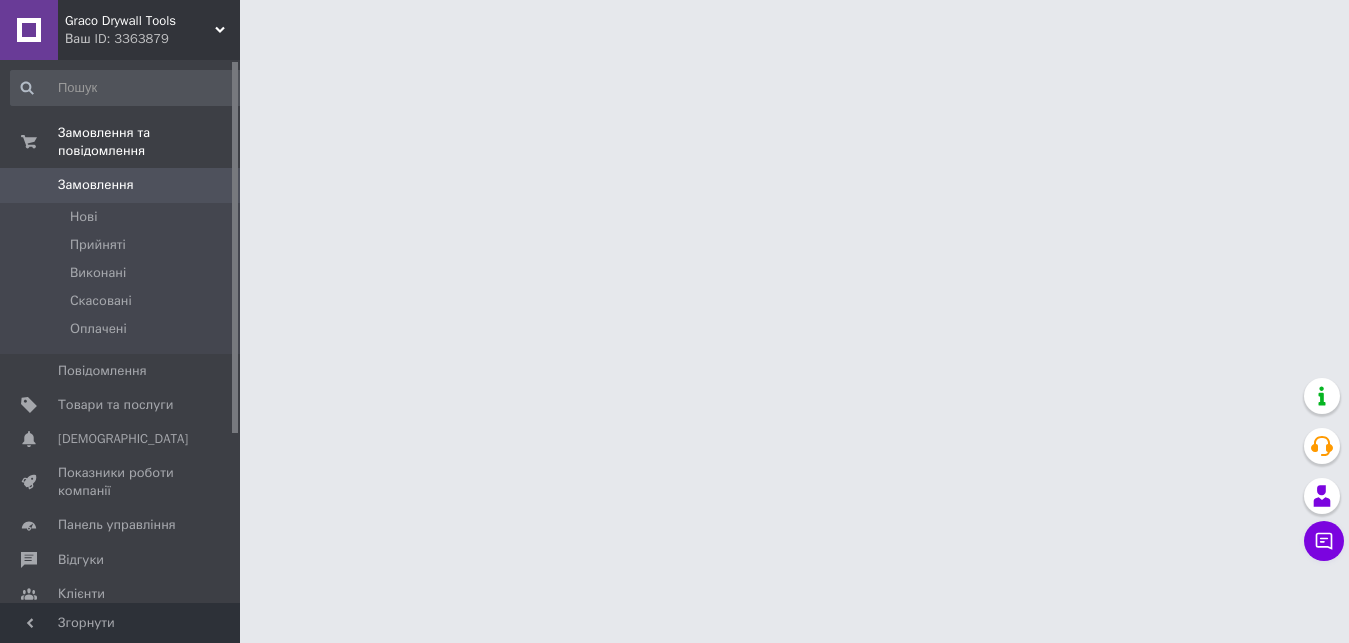 scroll, scrollTop: 0, scrollLeft: 0, axis: both 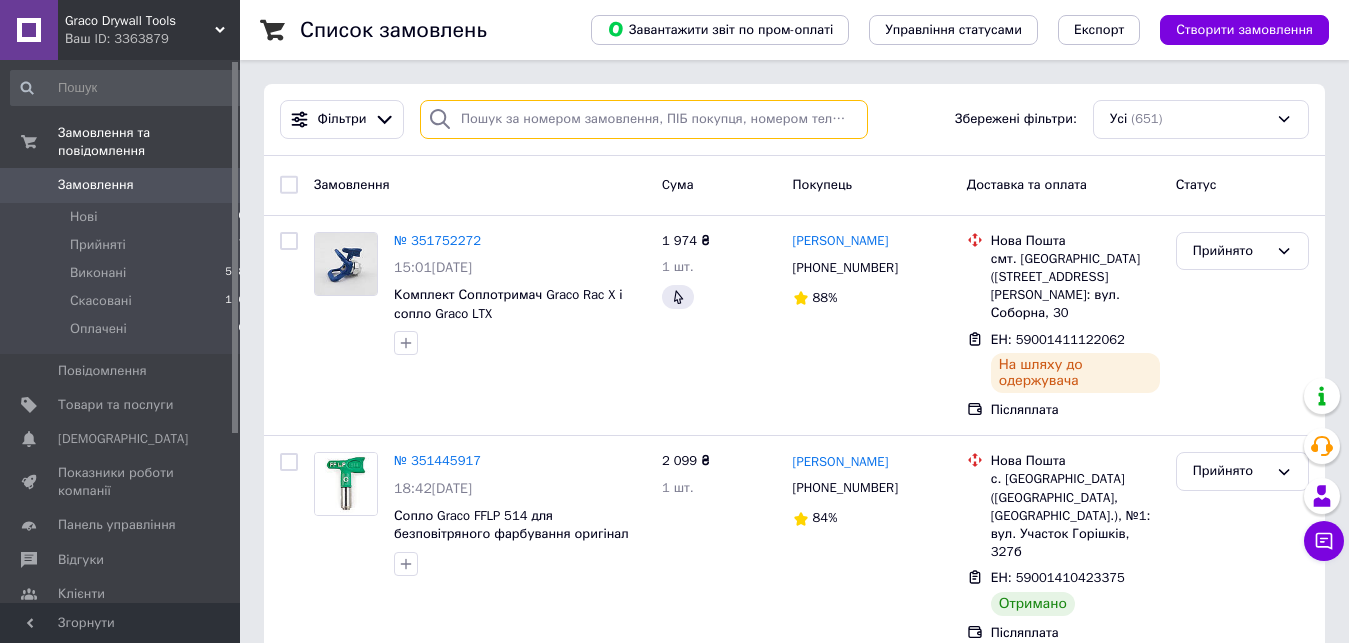 click at bounding box center (644, 119) 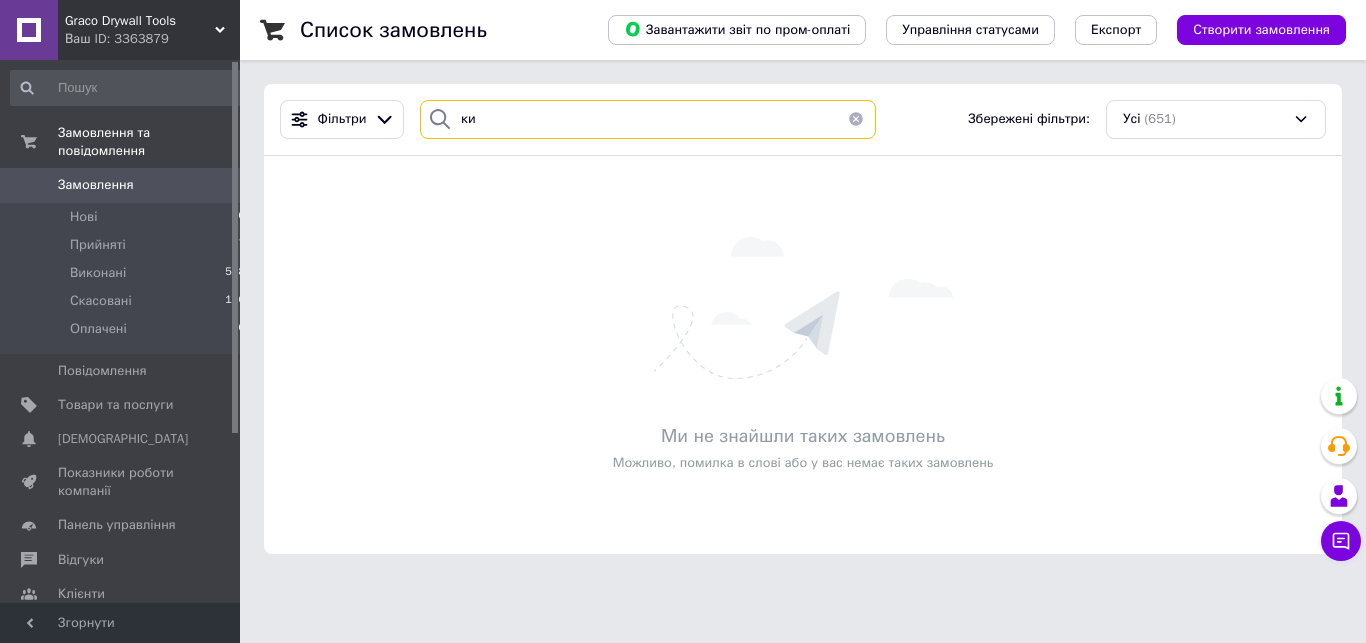 type on "к" 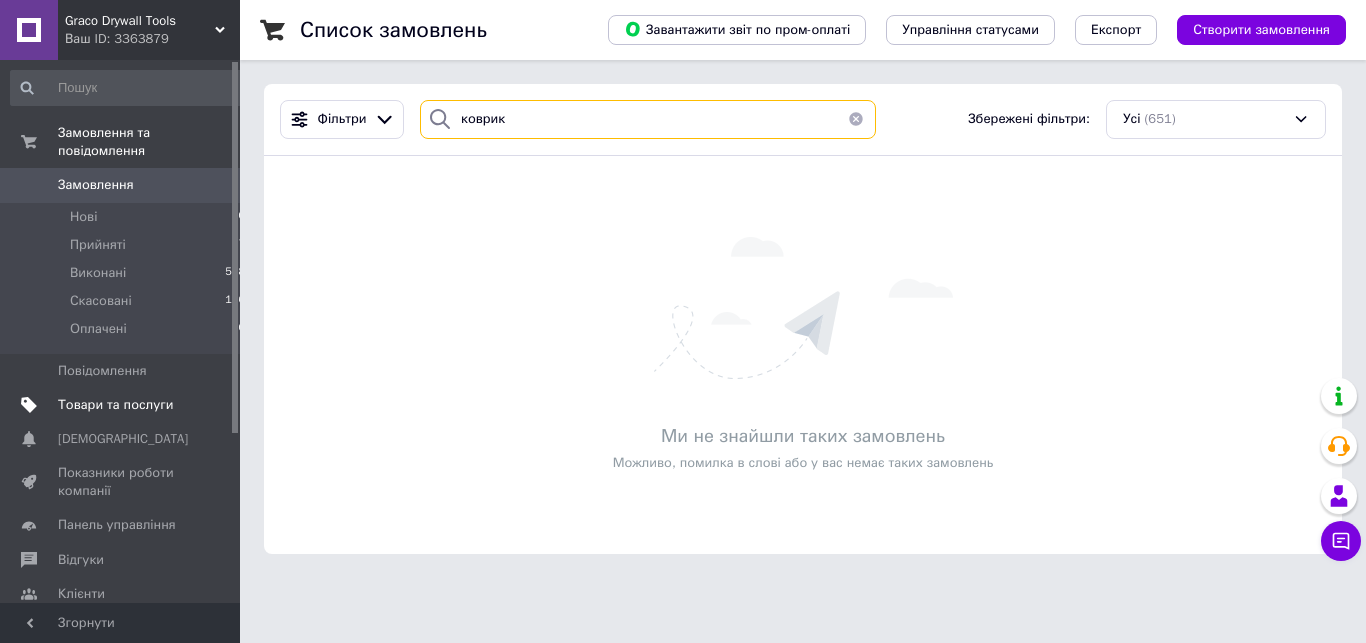 type on "коврик" 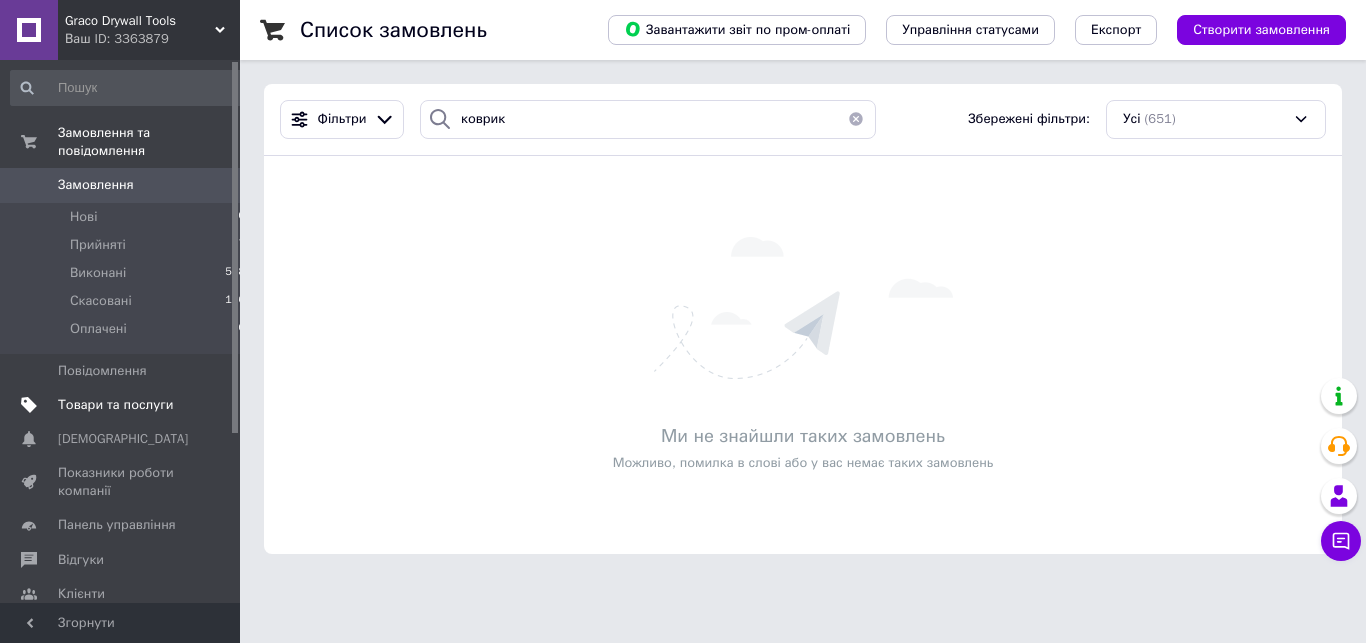 click on "Товари та послуги" at bounding box center [115, 405] 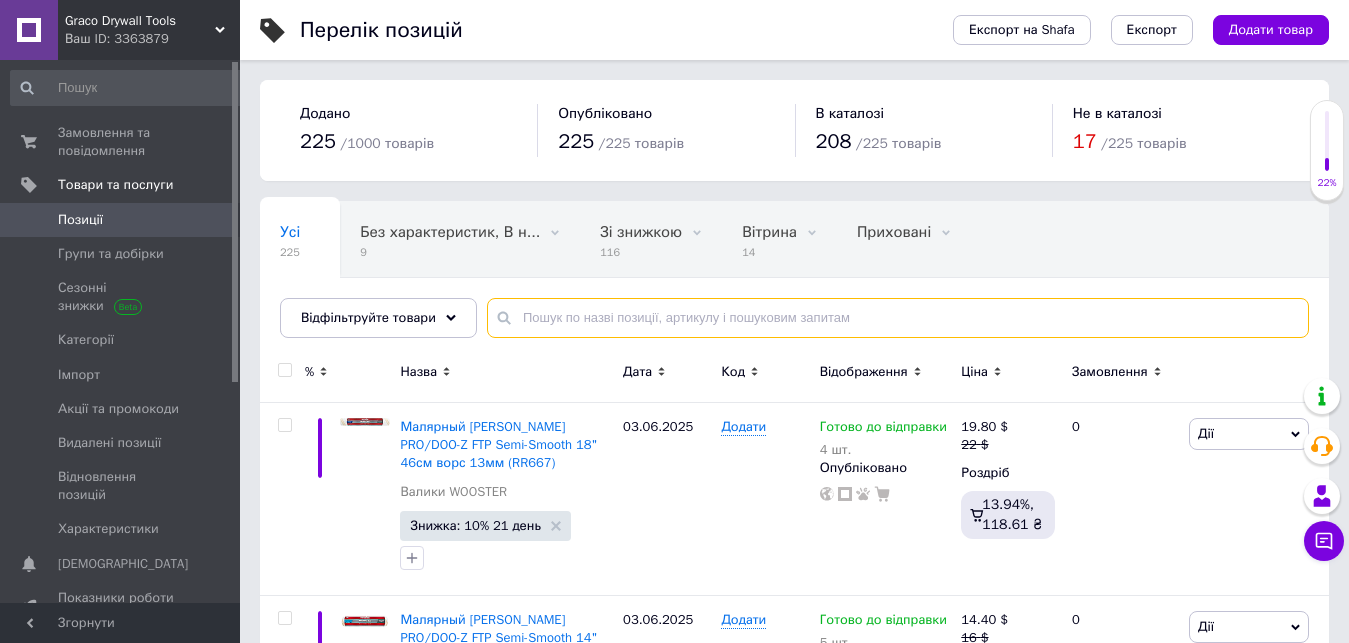 click at bounding box center (898, 318) 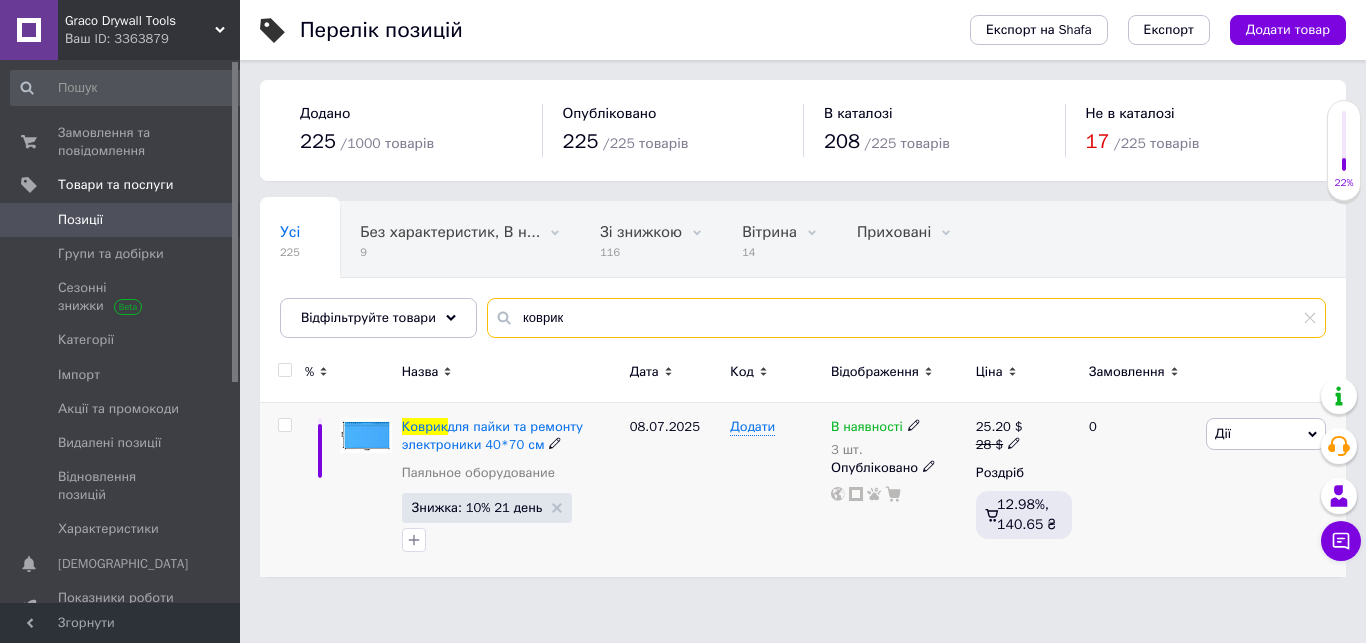 type on "коврик" 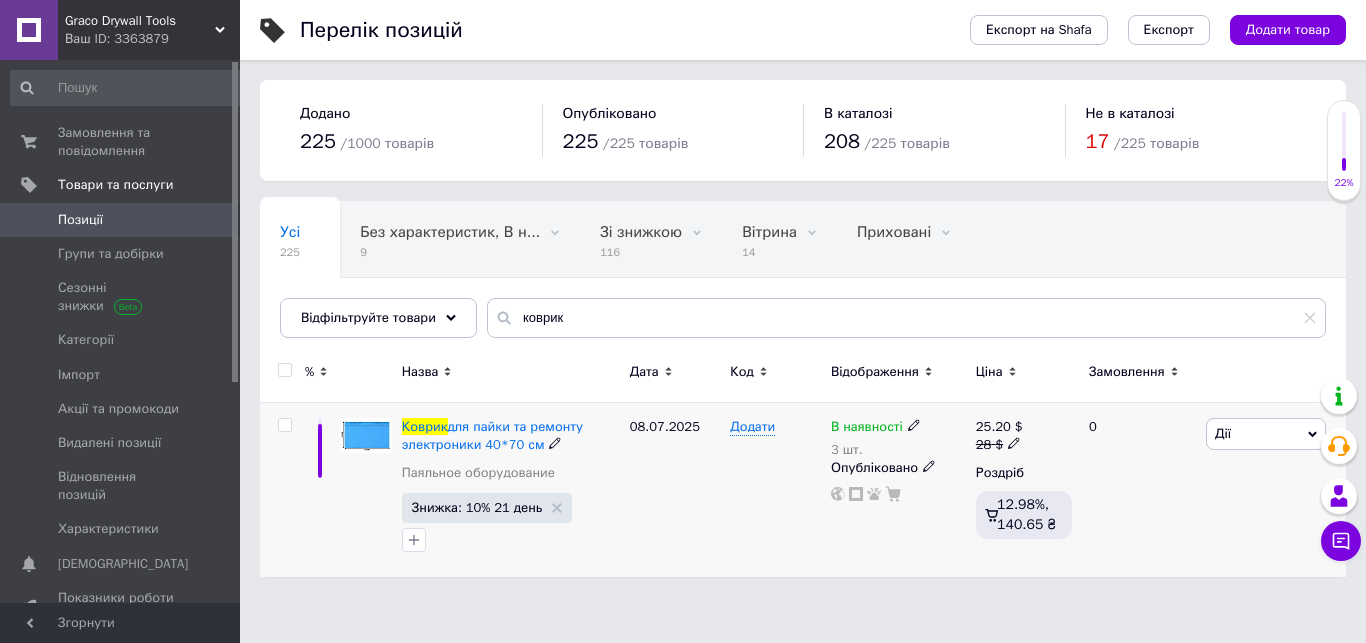 click 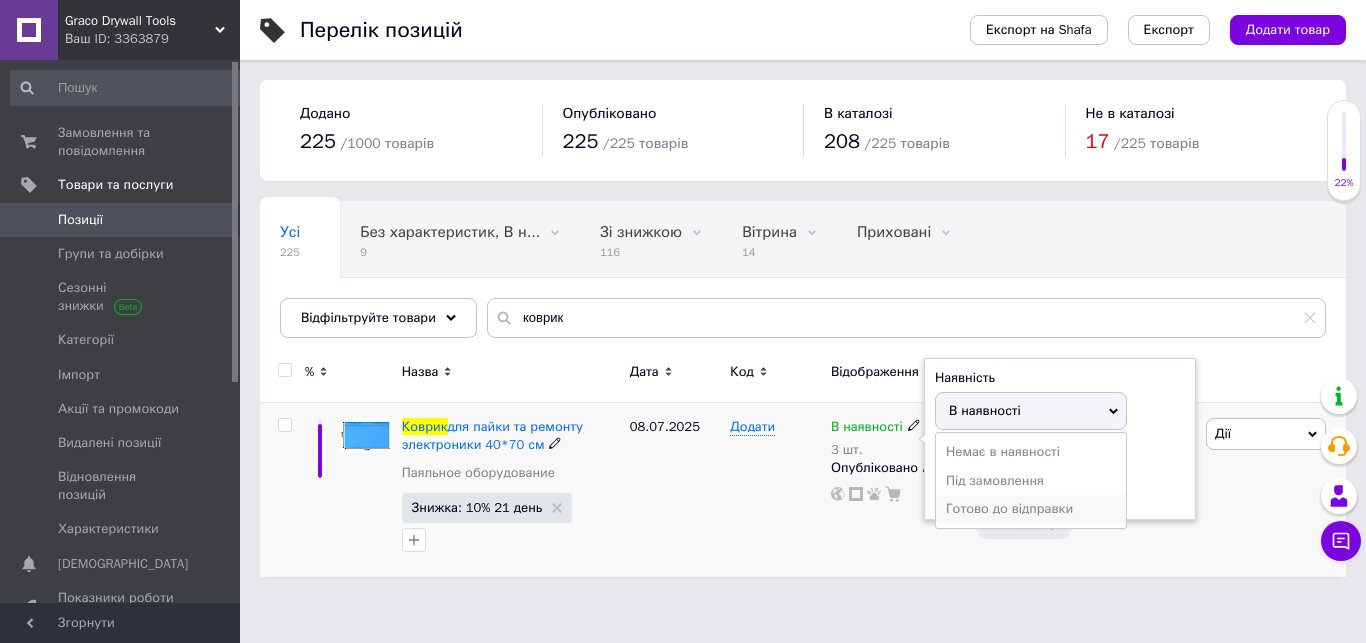 click on "Готово до відправки" at bounding box center (1031, 509) 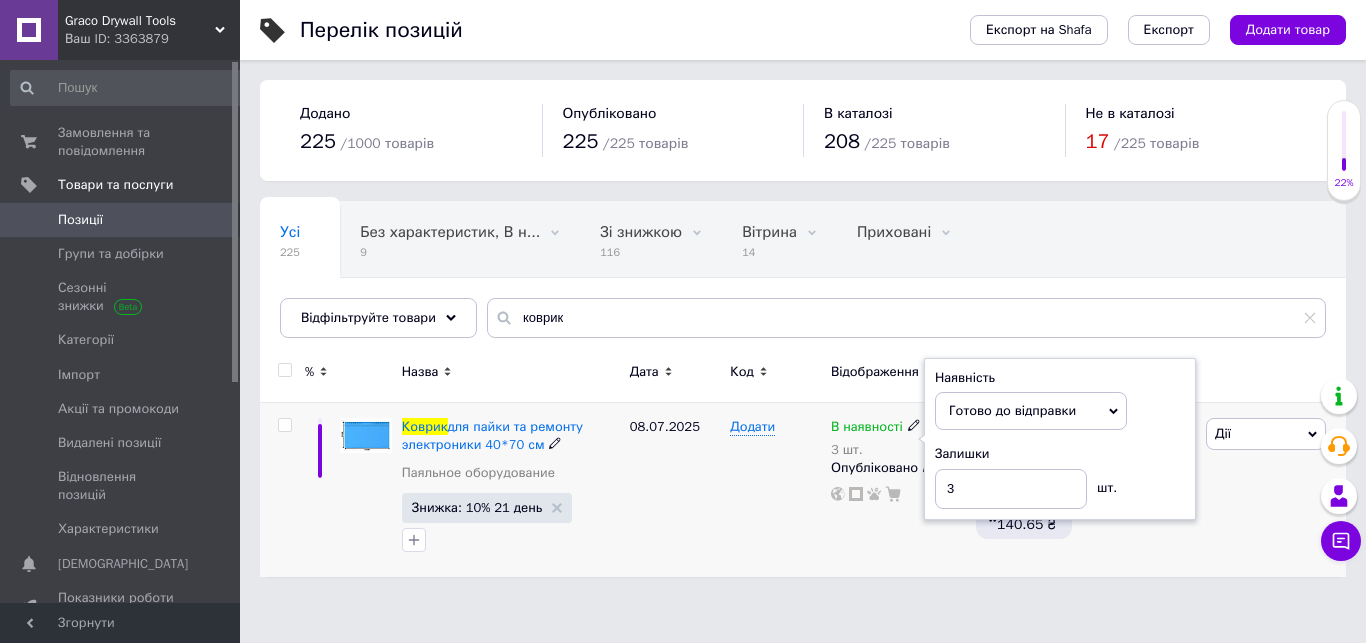 click on "08.07.2025" at bounding box center [675, 490] 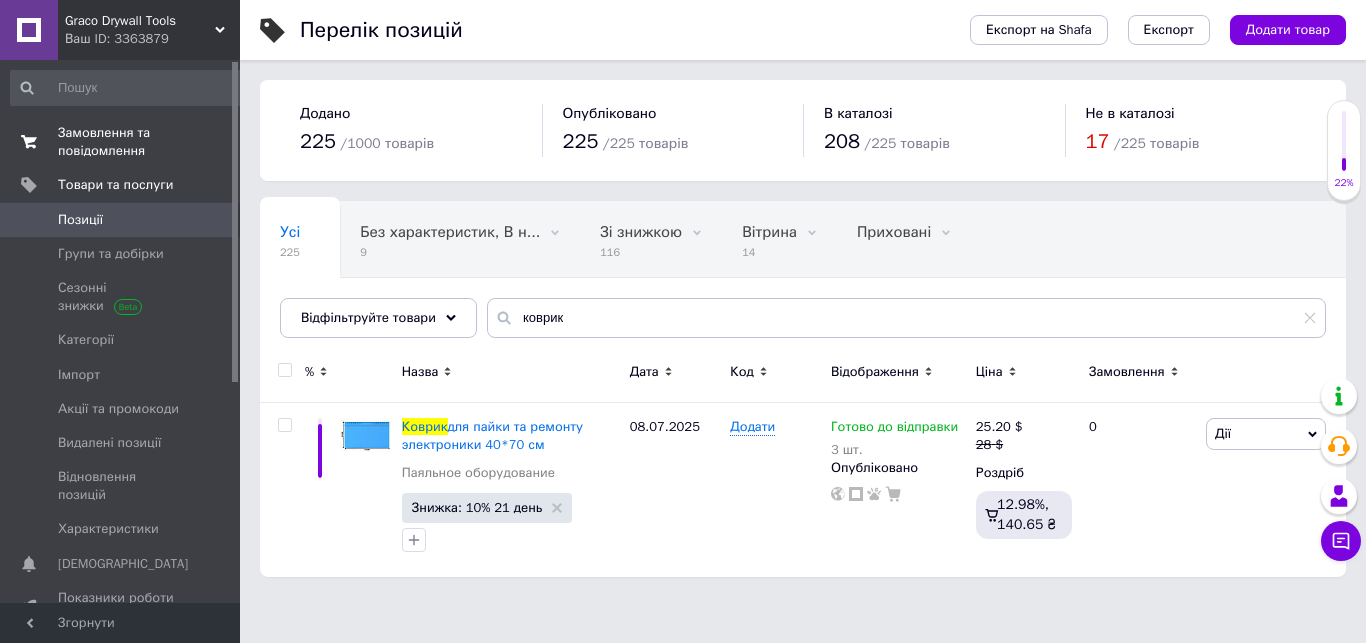 click on "Замовлення та повідомлення" at bounding box center [121, 142] 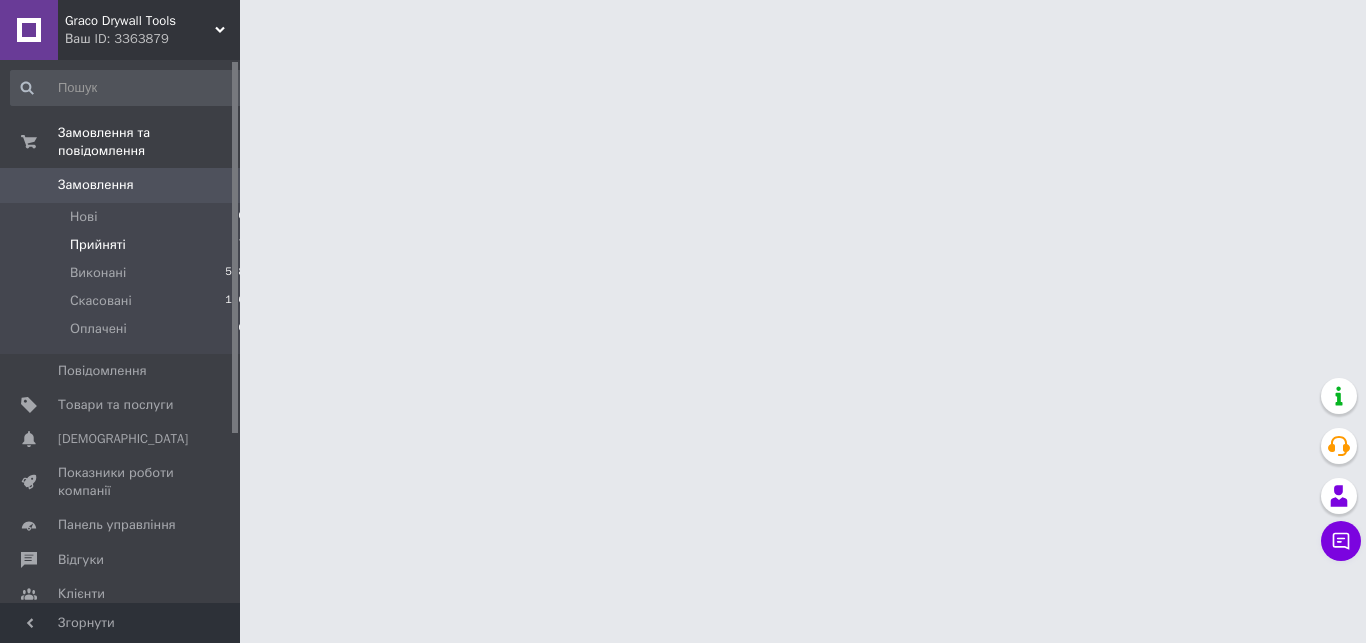 click on "Прийняті" at bounding box center [98, 245] 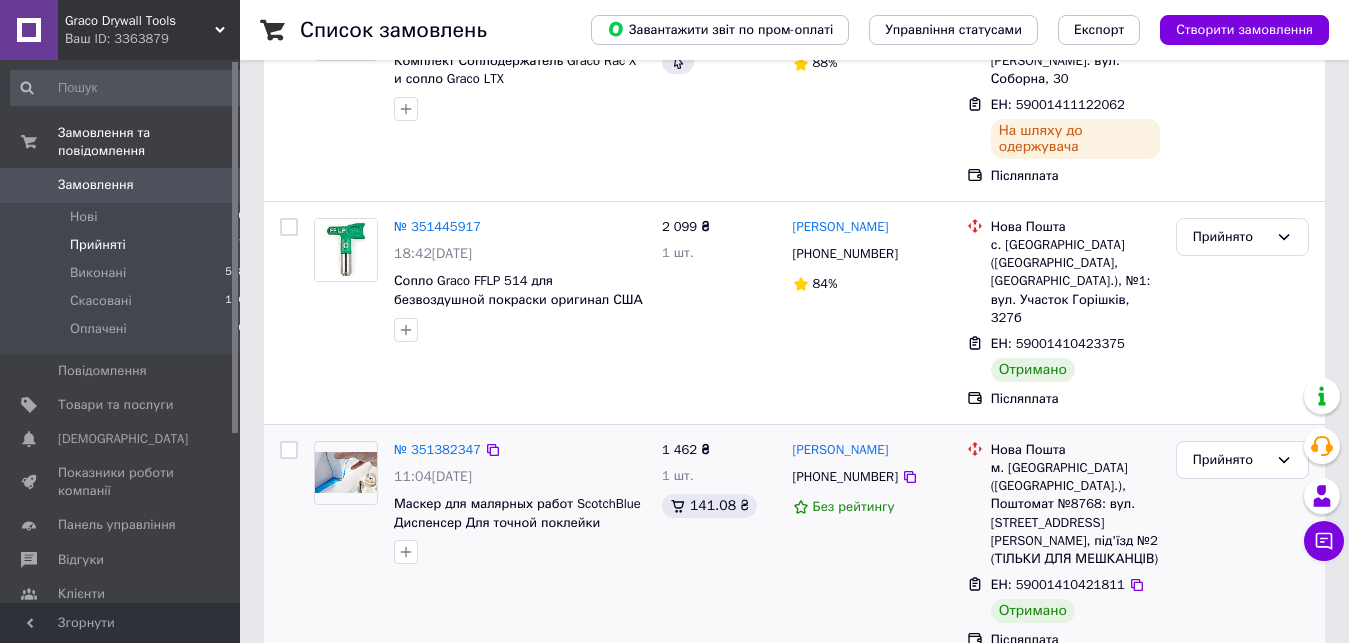 scroll, scrollTop: 0, scrollLeft: 0, axis: both 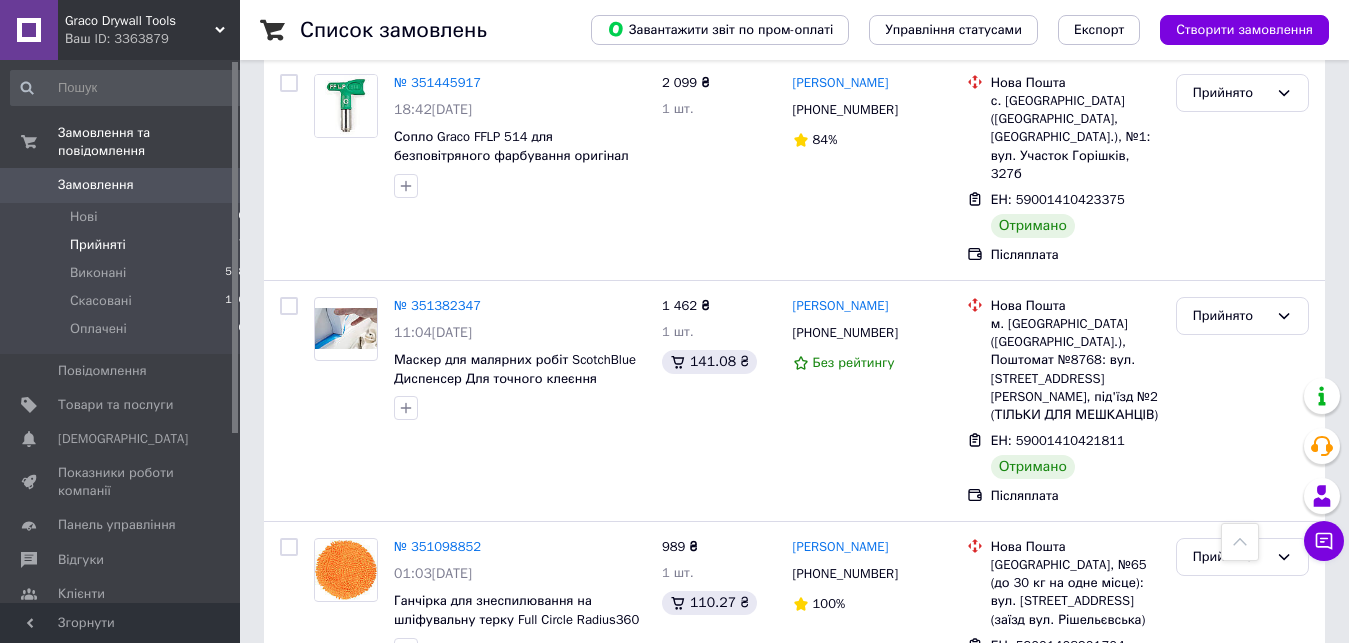 click on "Прийняті" at bounding box center (98, 245) 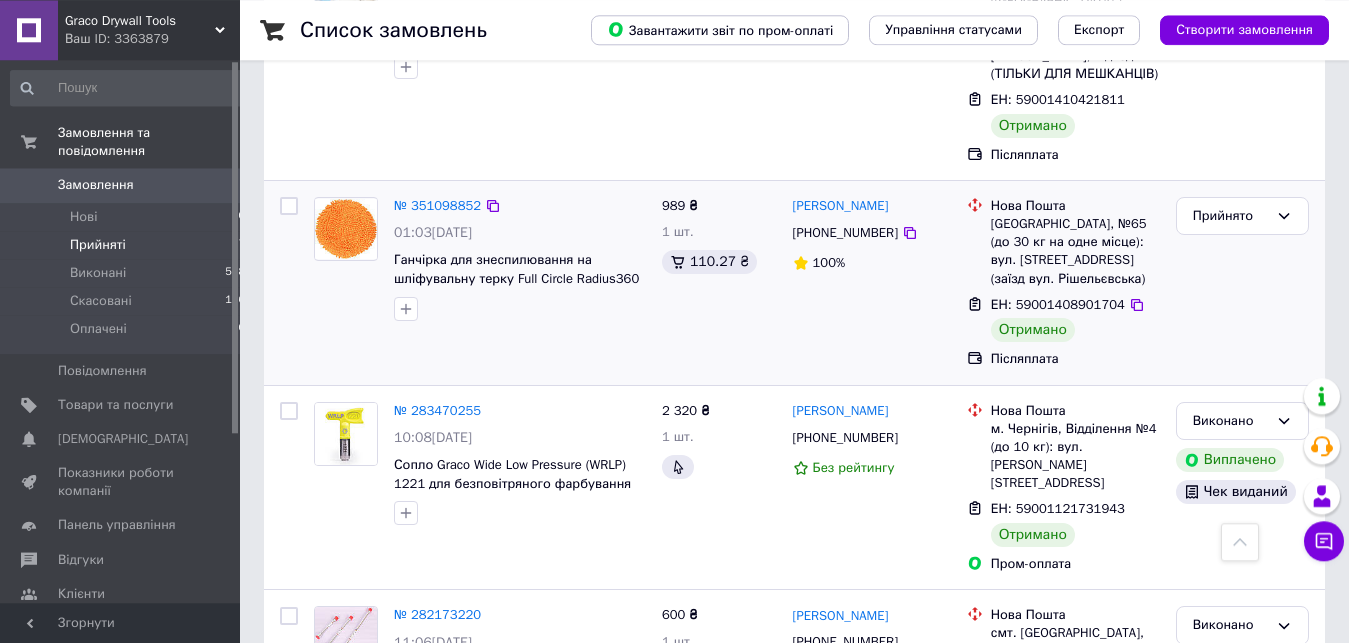 scroll, scrollTop: 638, scrollLeft: 0, axis: vertical 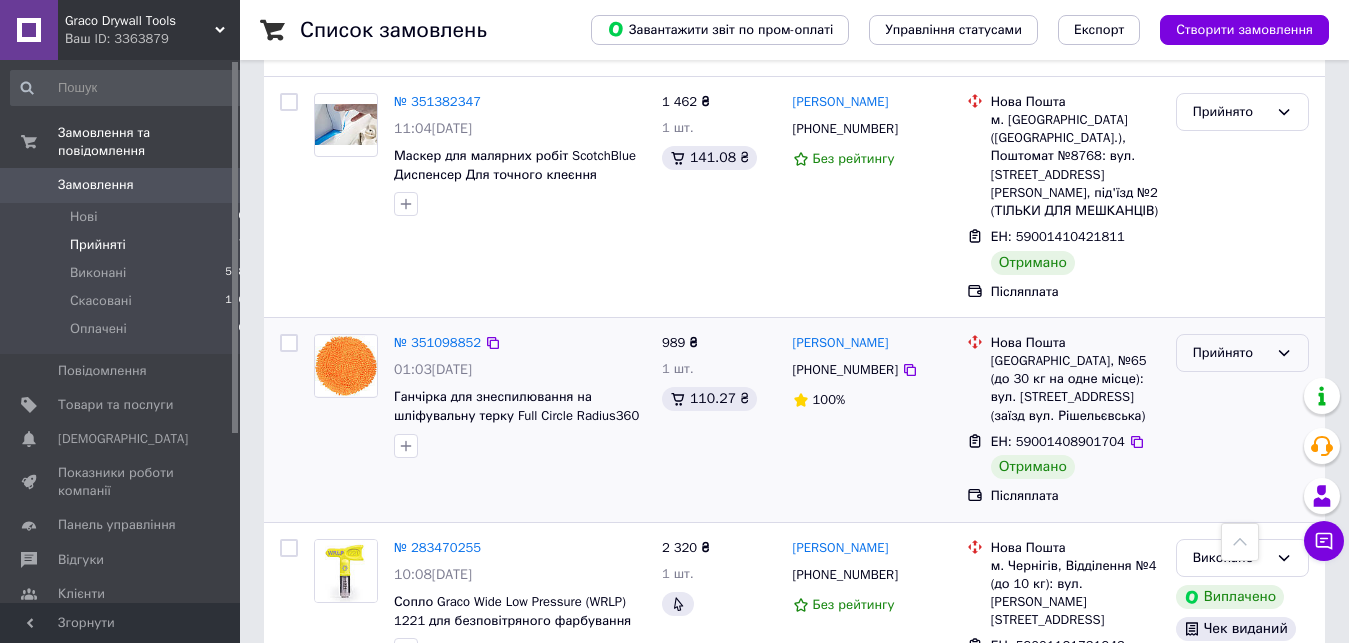 click 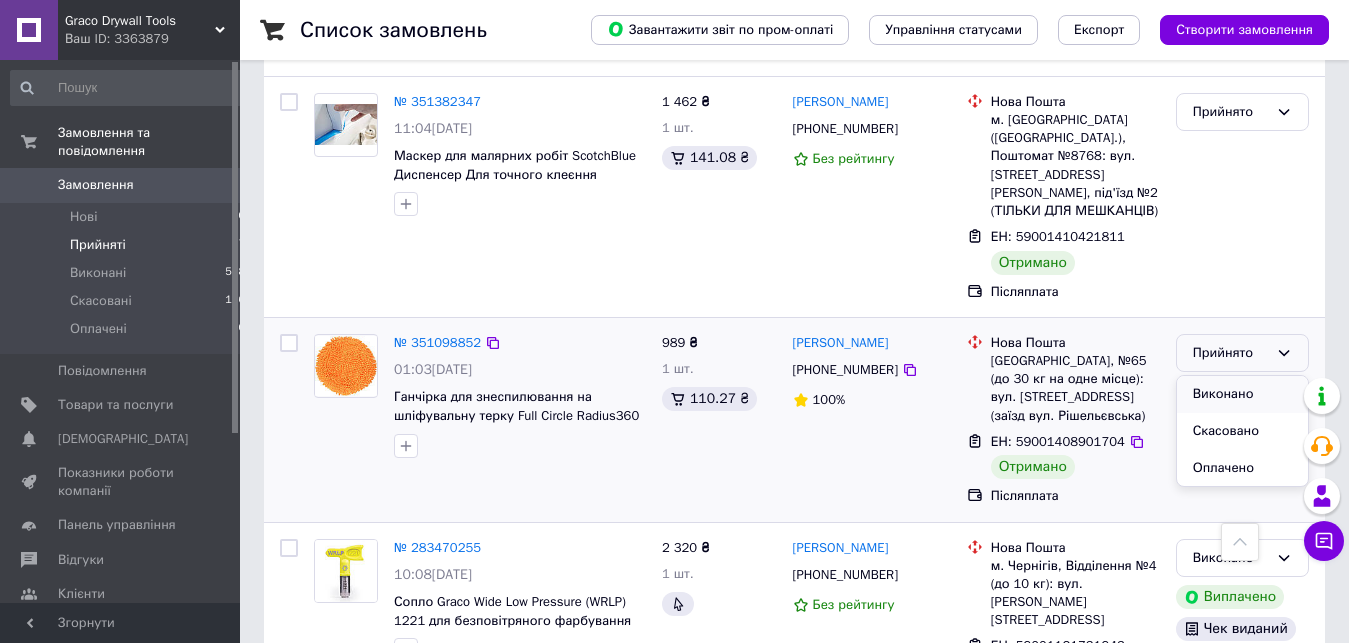 click on "Виконано" at bounding box center [1242, 394] 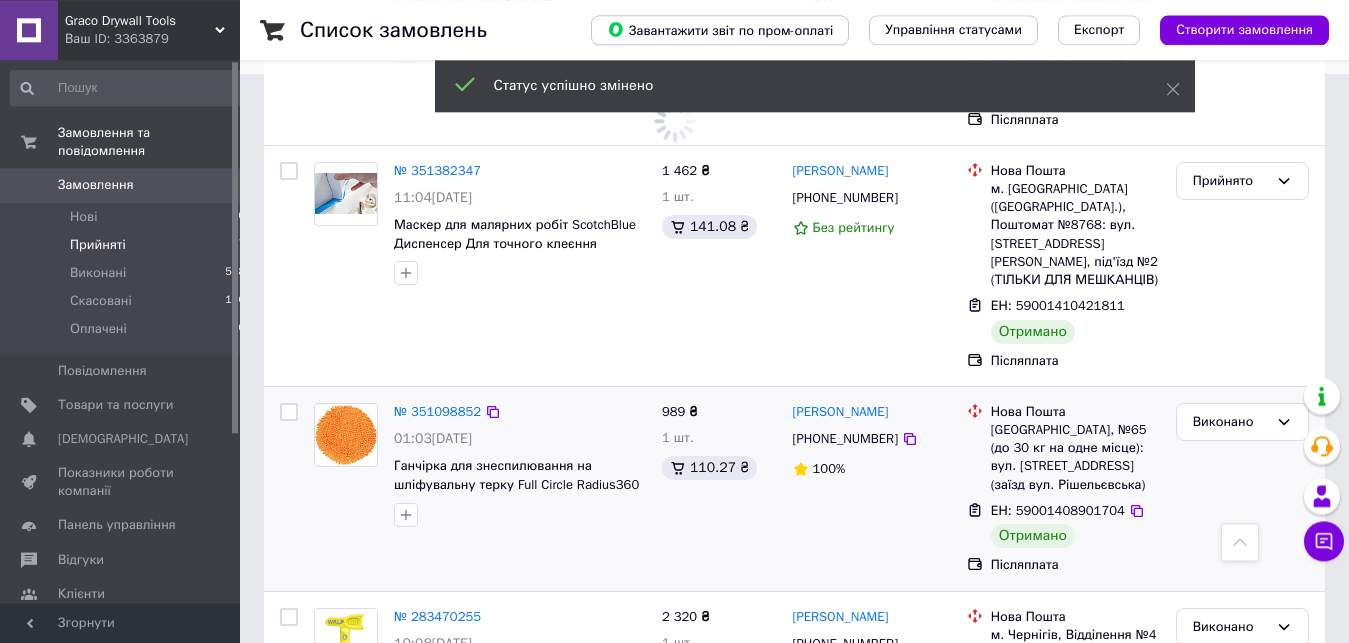 scroll, scrollTop: 536, scrollLeft: 0, axis: vertical 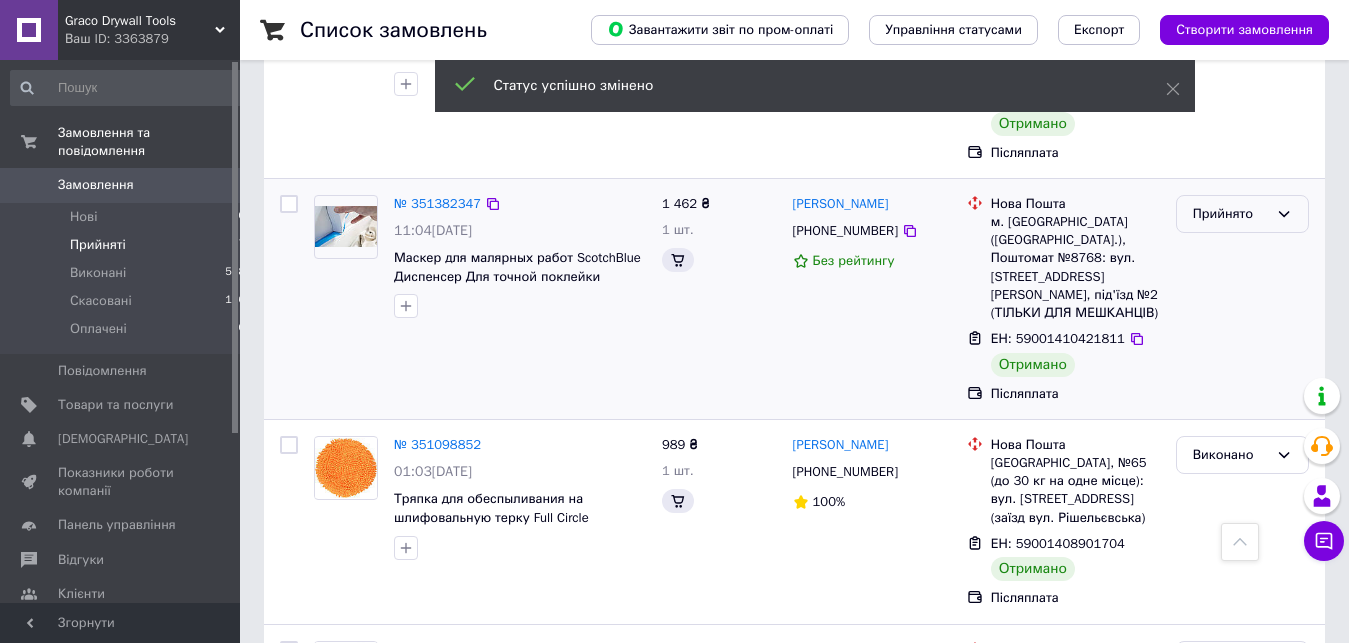 click 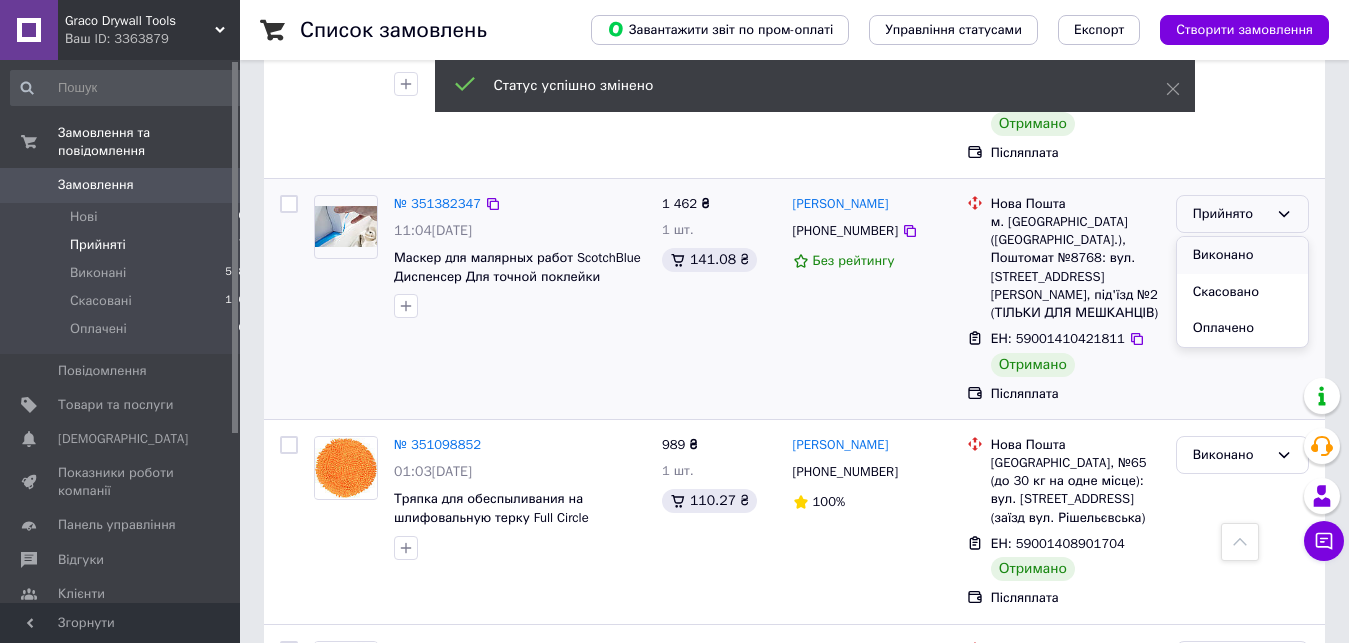 click on "Виконано" at bounding box center (1242, 255) 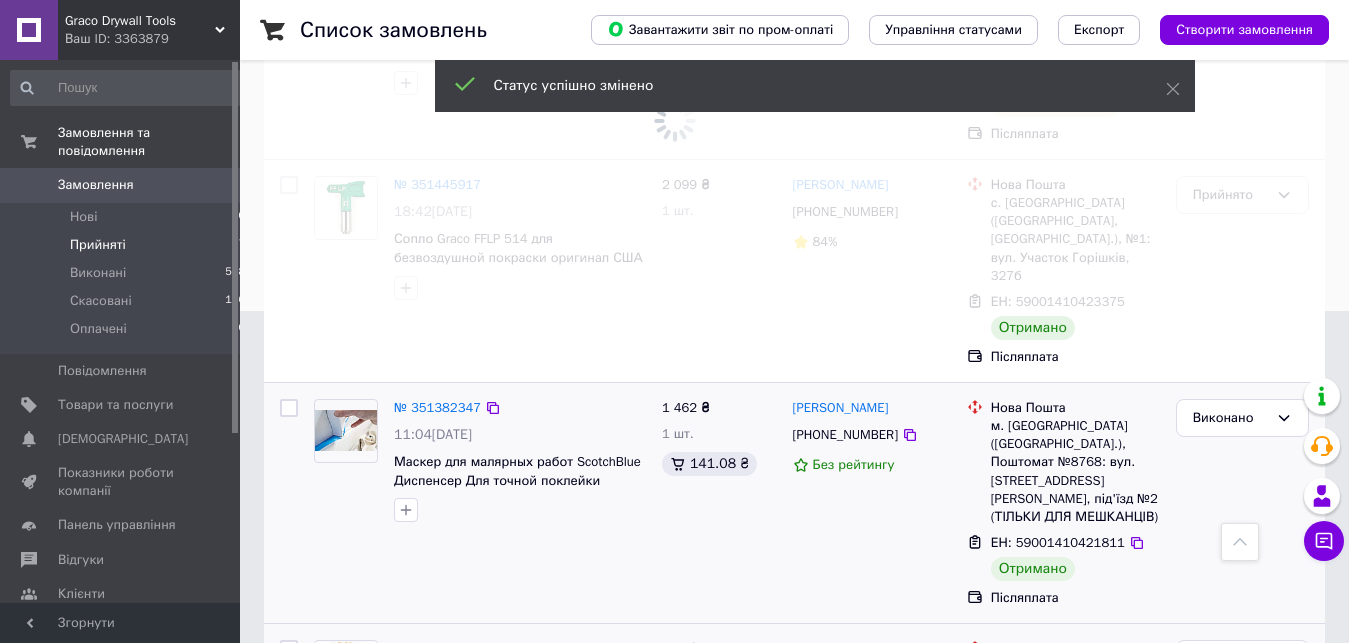 scroll, scrollTop: 128, scrollLeft: 0, axis: vertical 